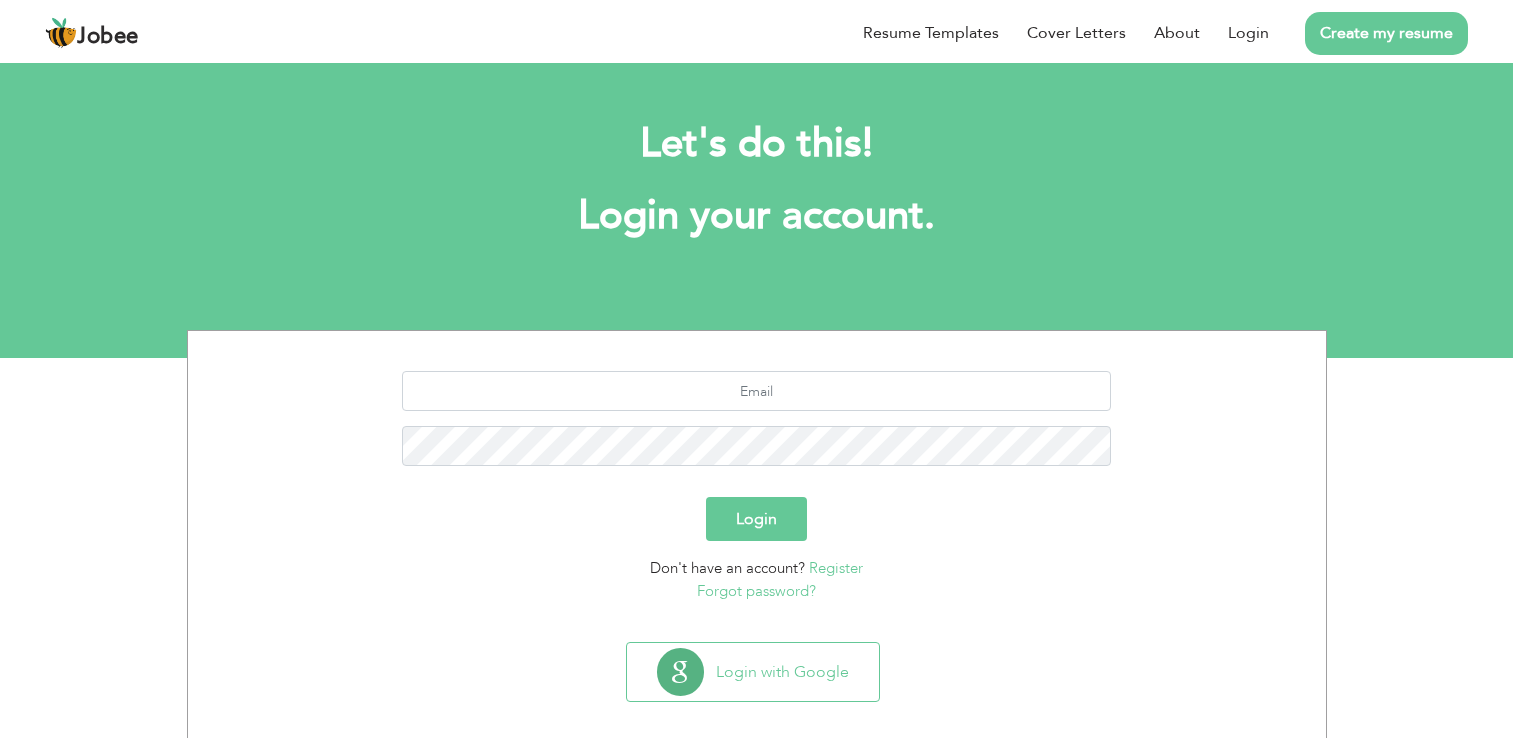 scroll, scrollTop: 0, scrollLeft: 0, axis: both 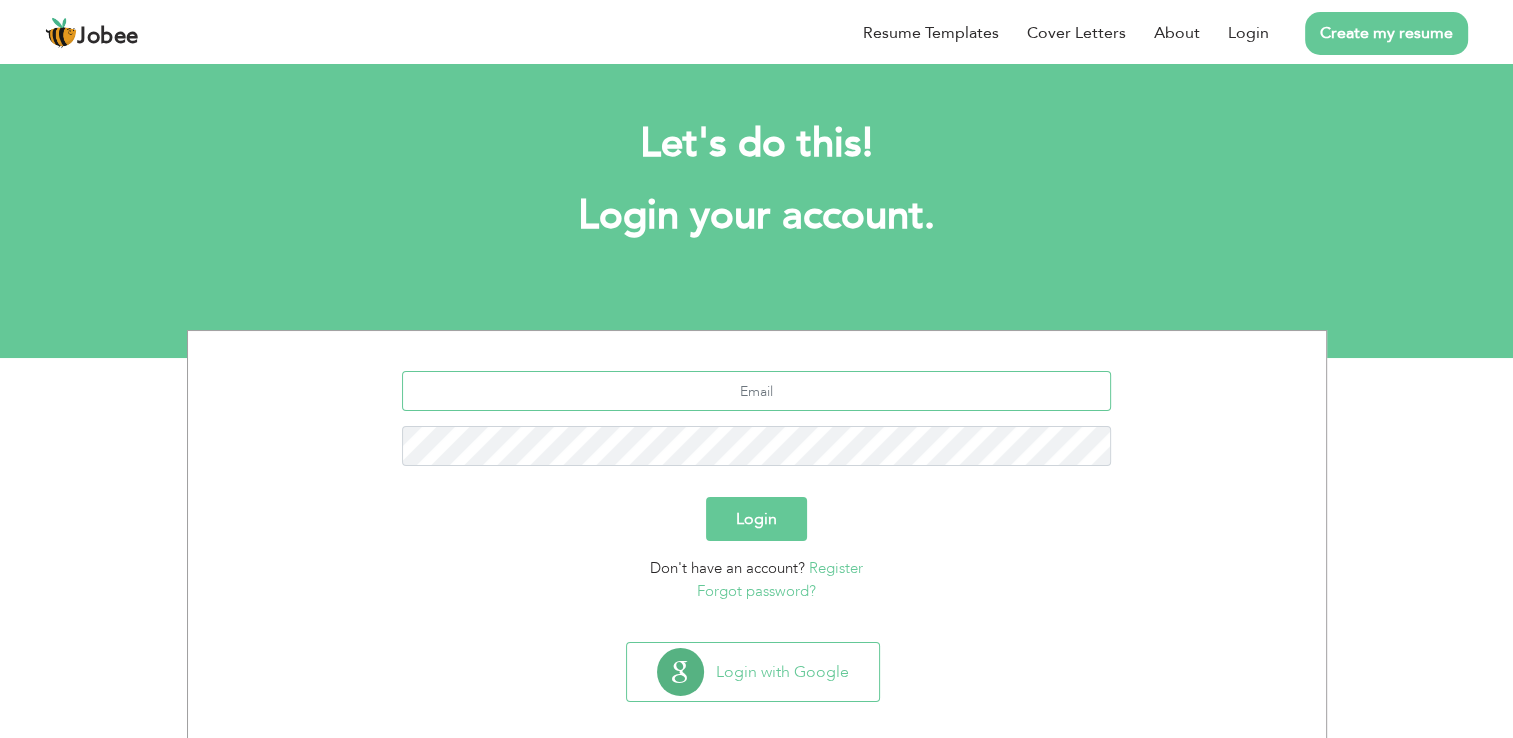 click at bounding box center (756, 391) 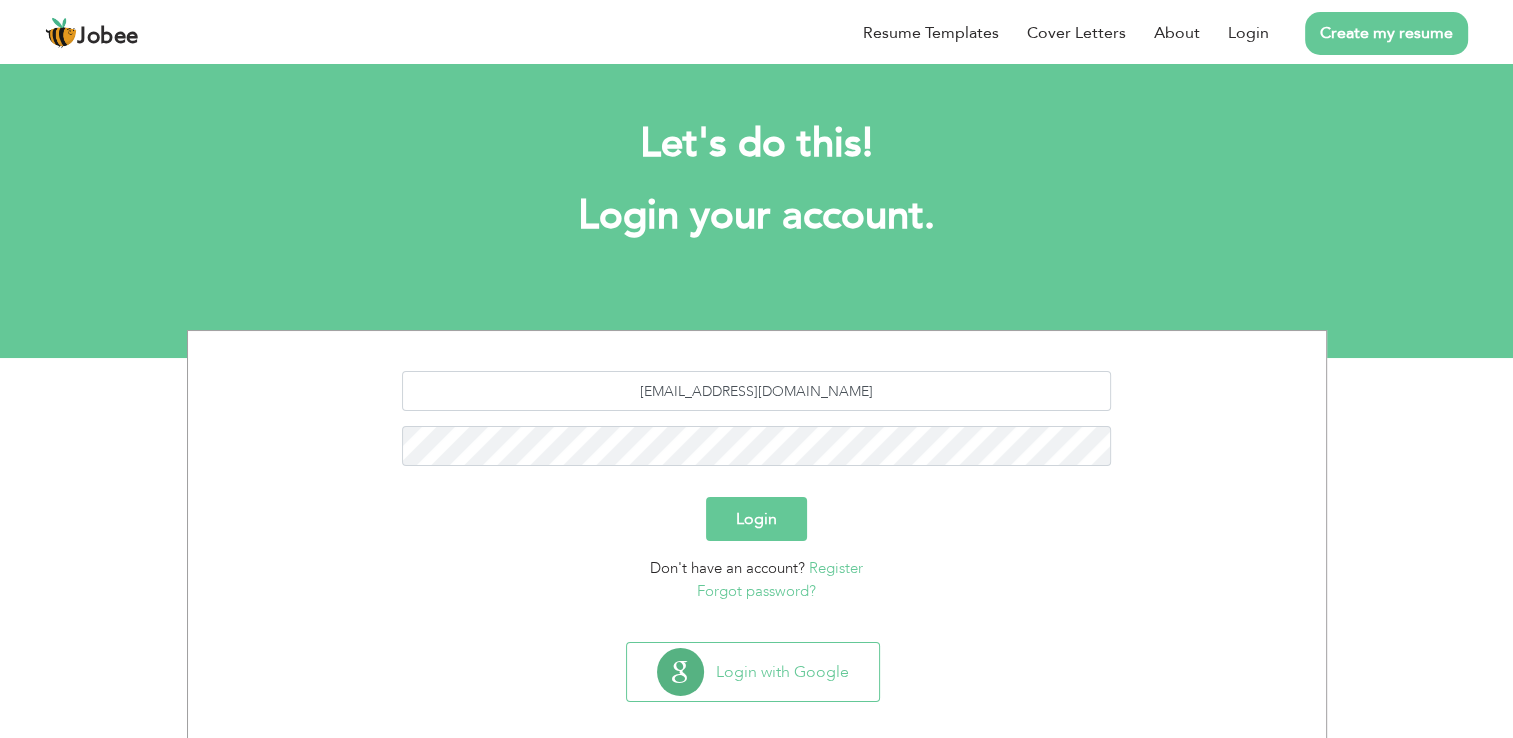 click on "Login" at bounding box center (756, 519) 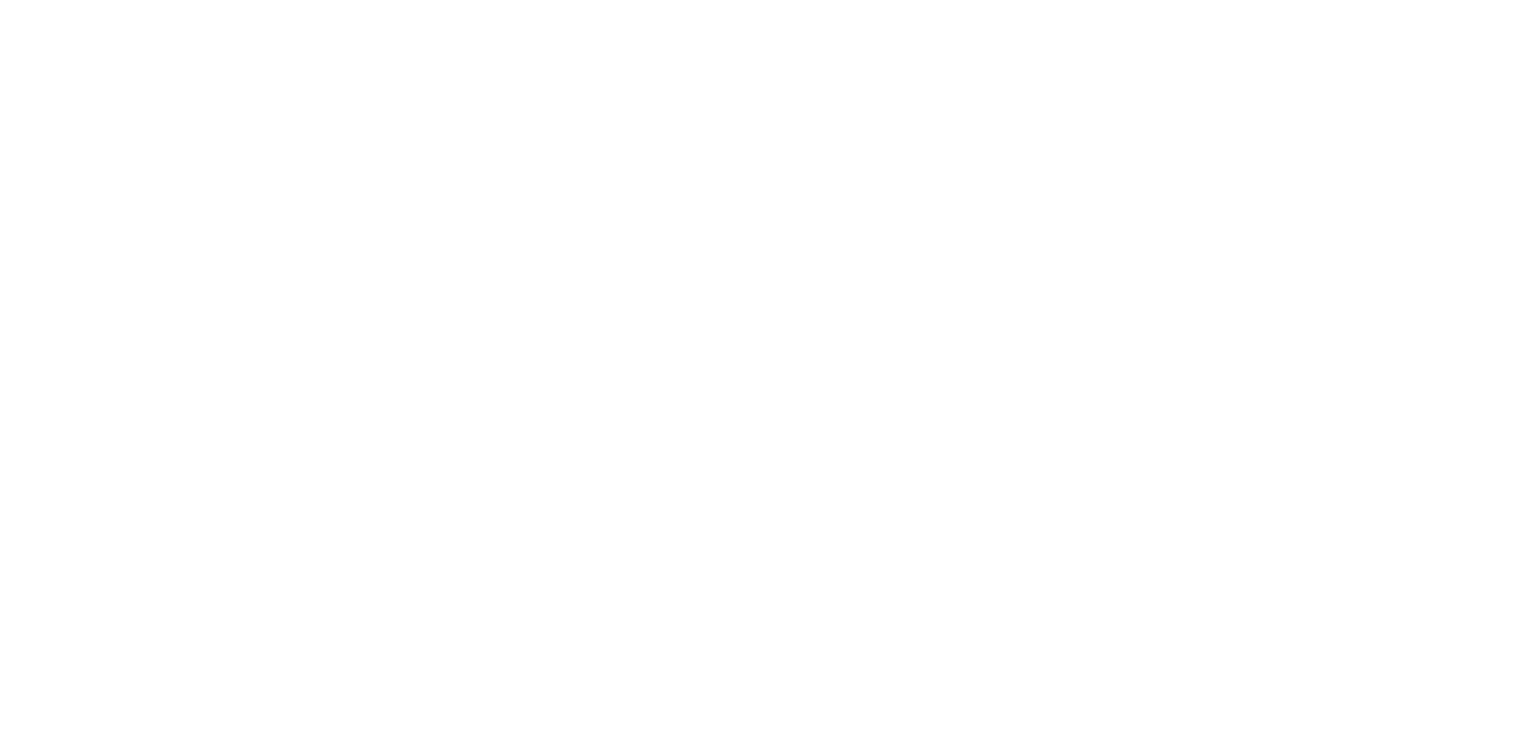 scroll, scrollTop: 0, scrollLeft: 0, axis: both 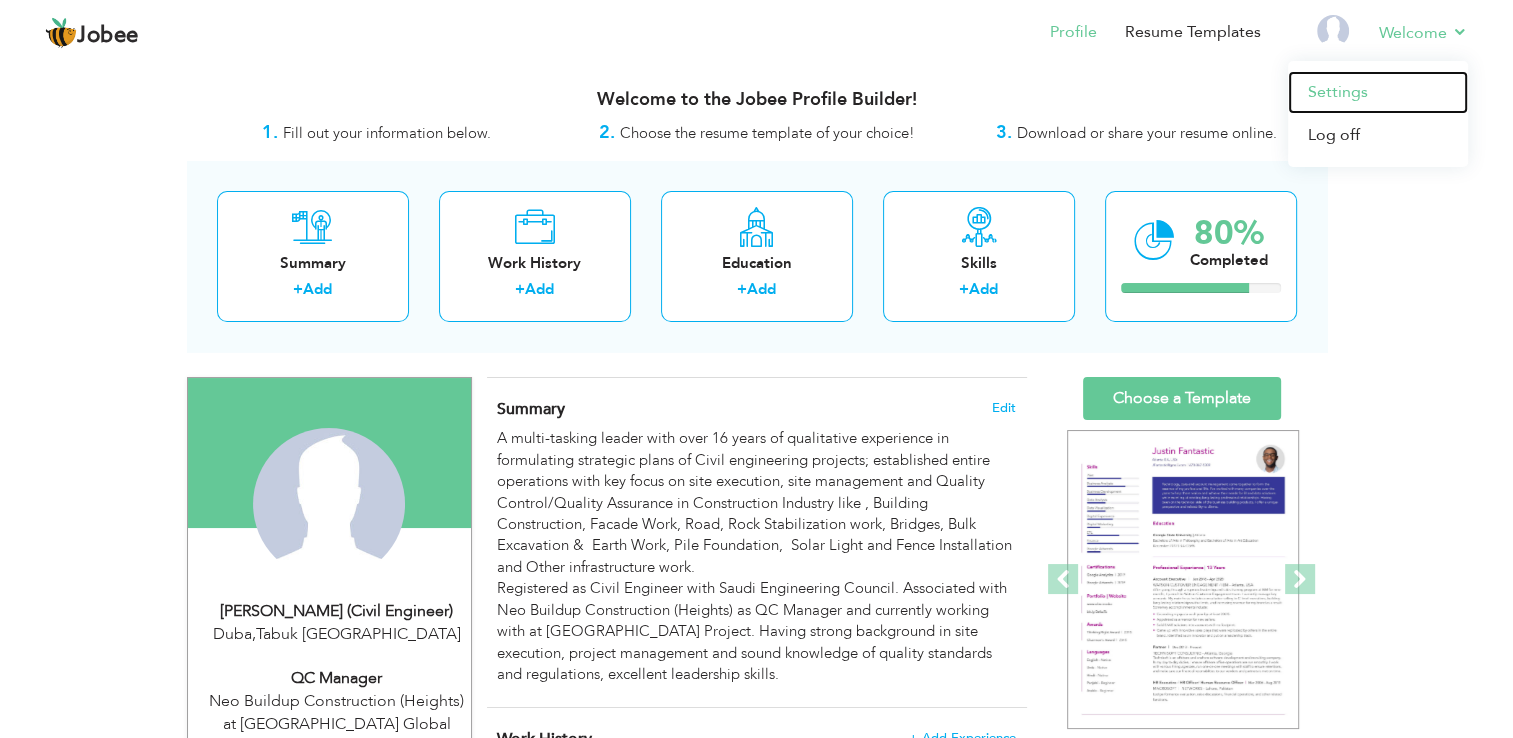 click on "Settings" at bounding box center (1378, 92) 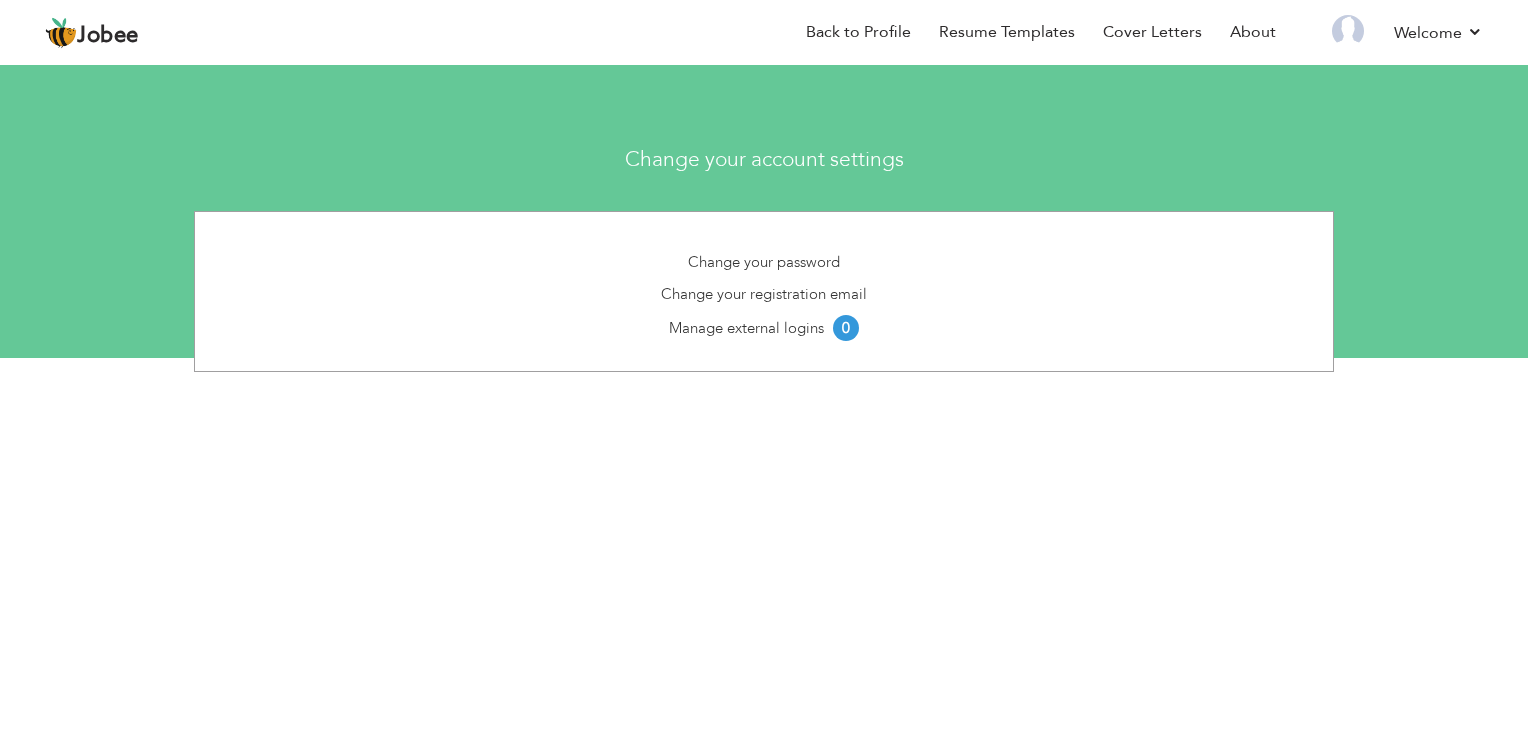 scroll, scrollTop: 0, scrollLeft: 0, axis: both 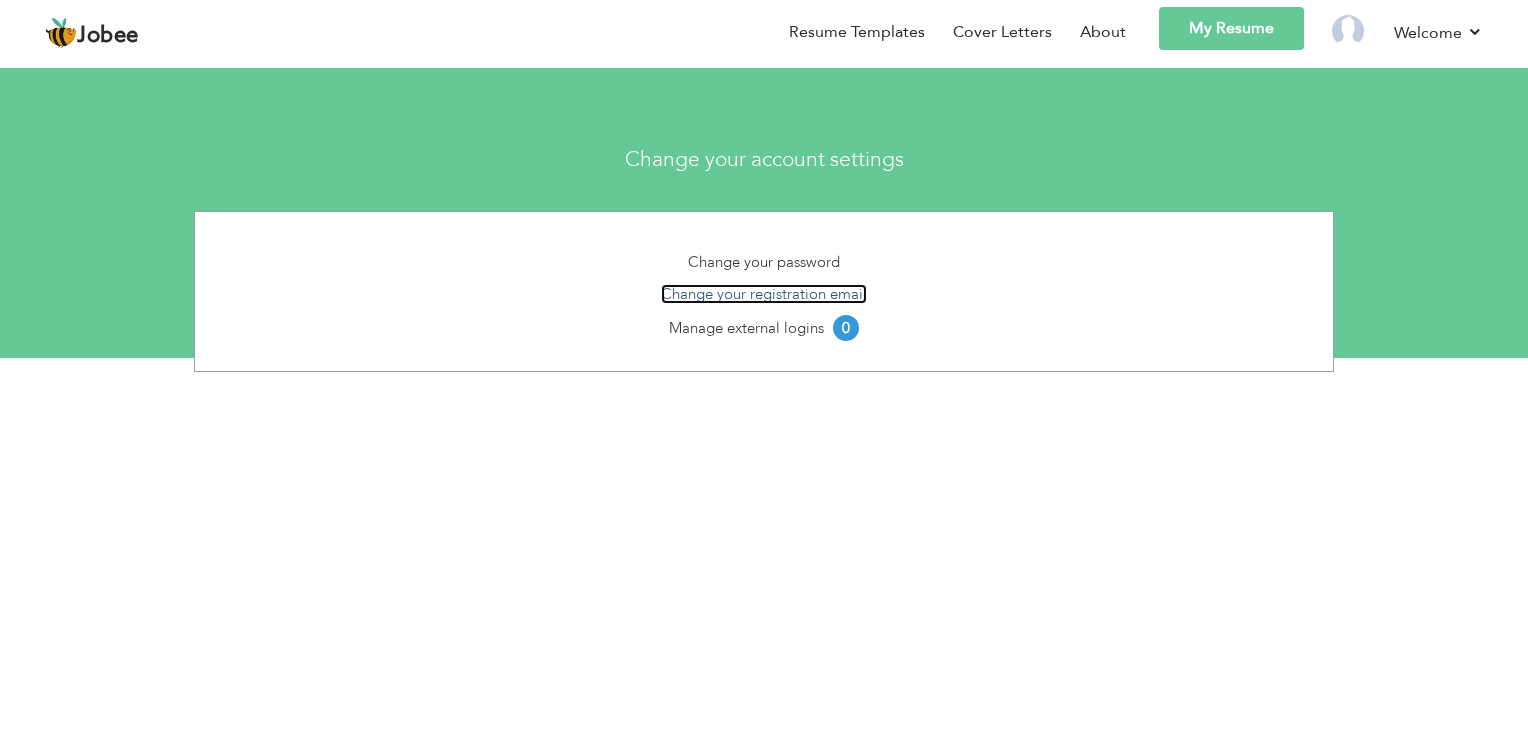 click on "Change your registration email" at bounding box center (764, 294) 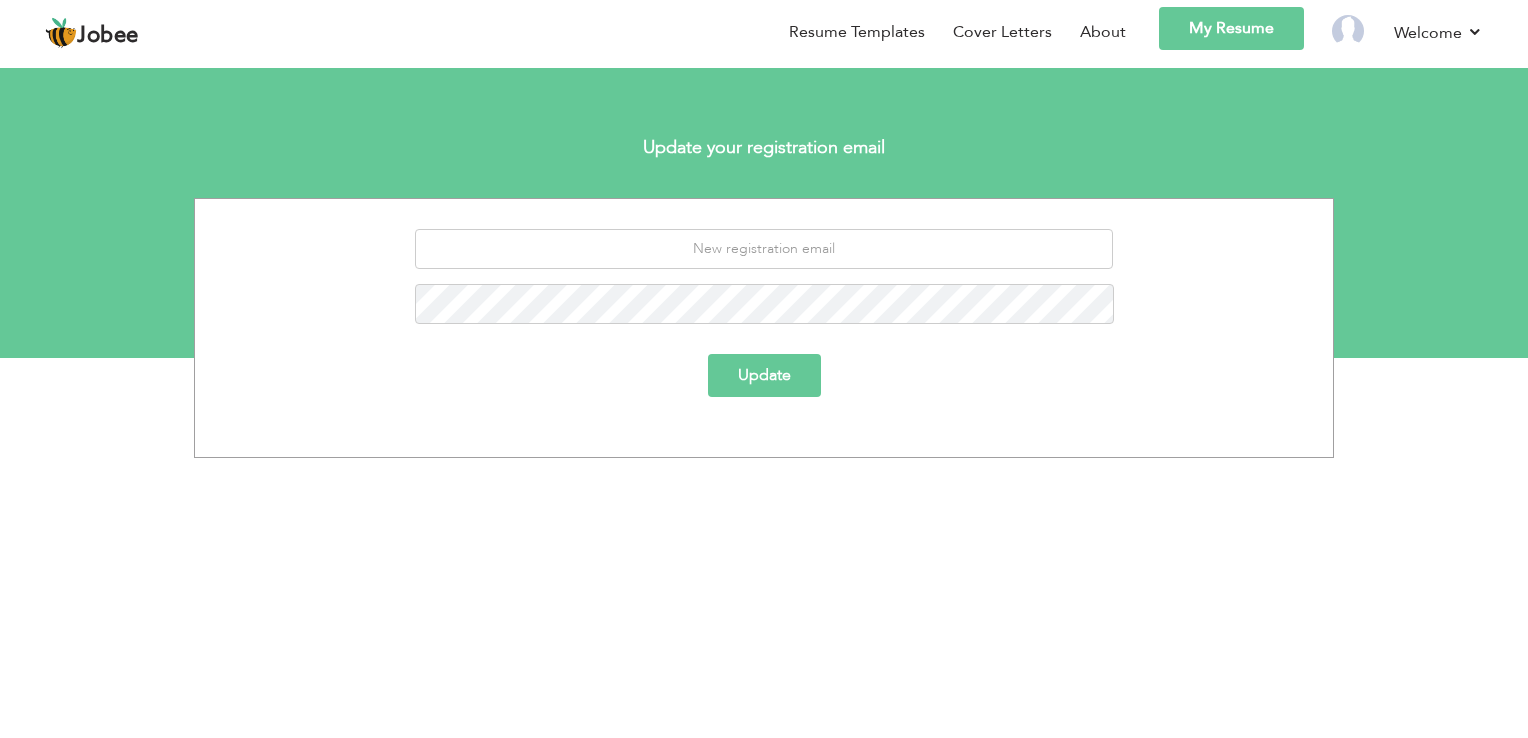 scroll, scrollTop: 0, scrollLeft: 0, axis: both 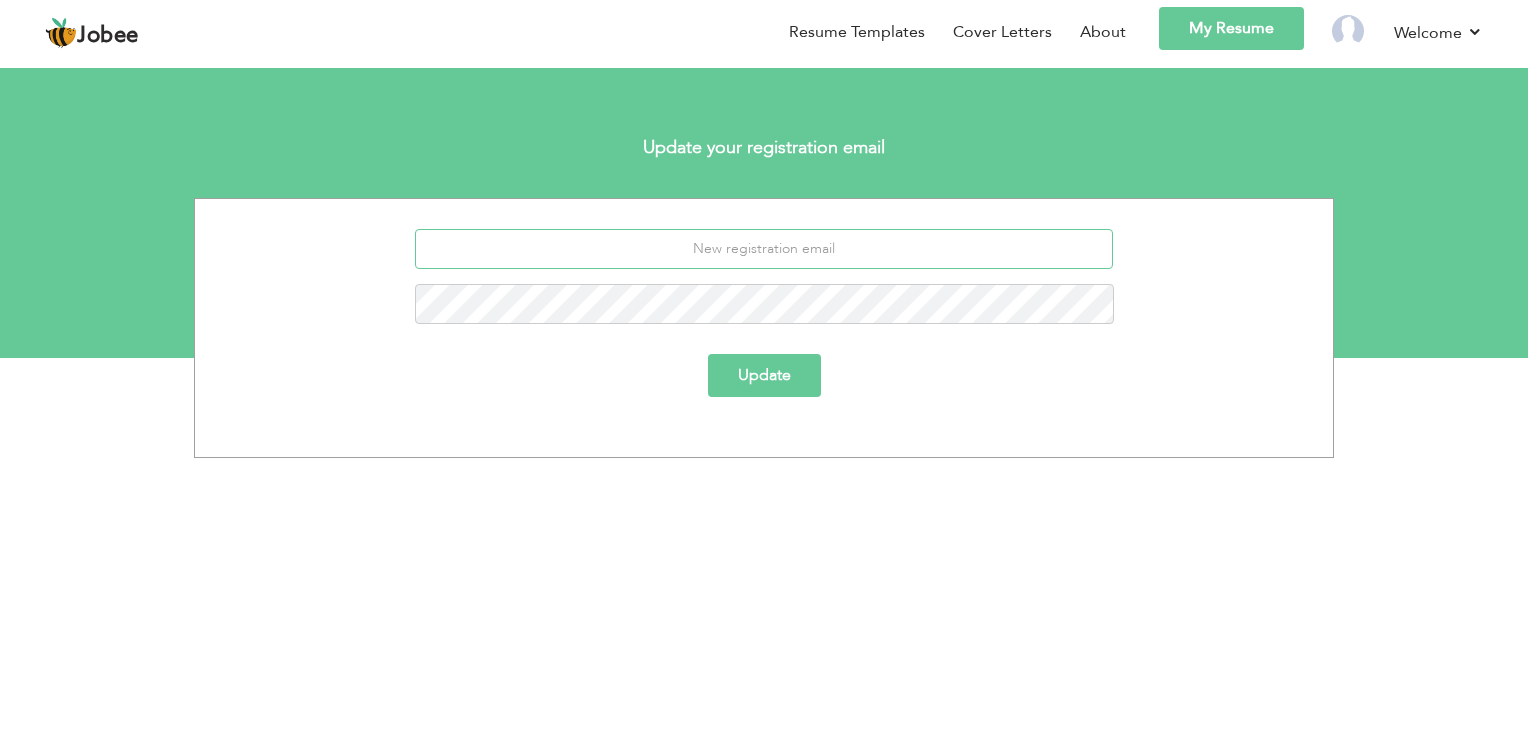 click at bounding box center [764, 249] 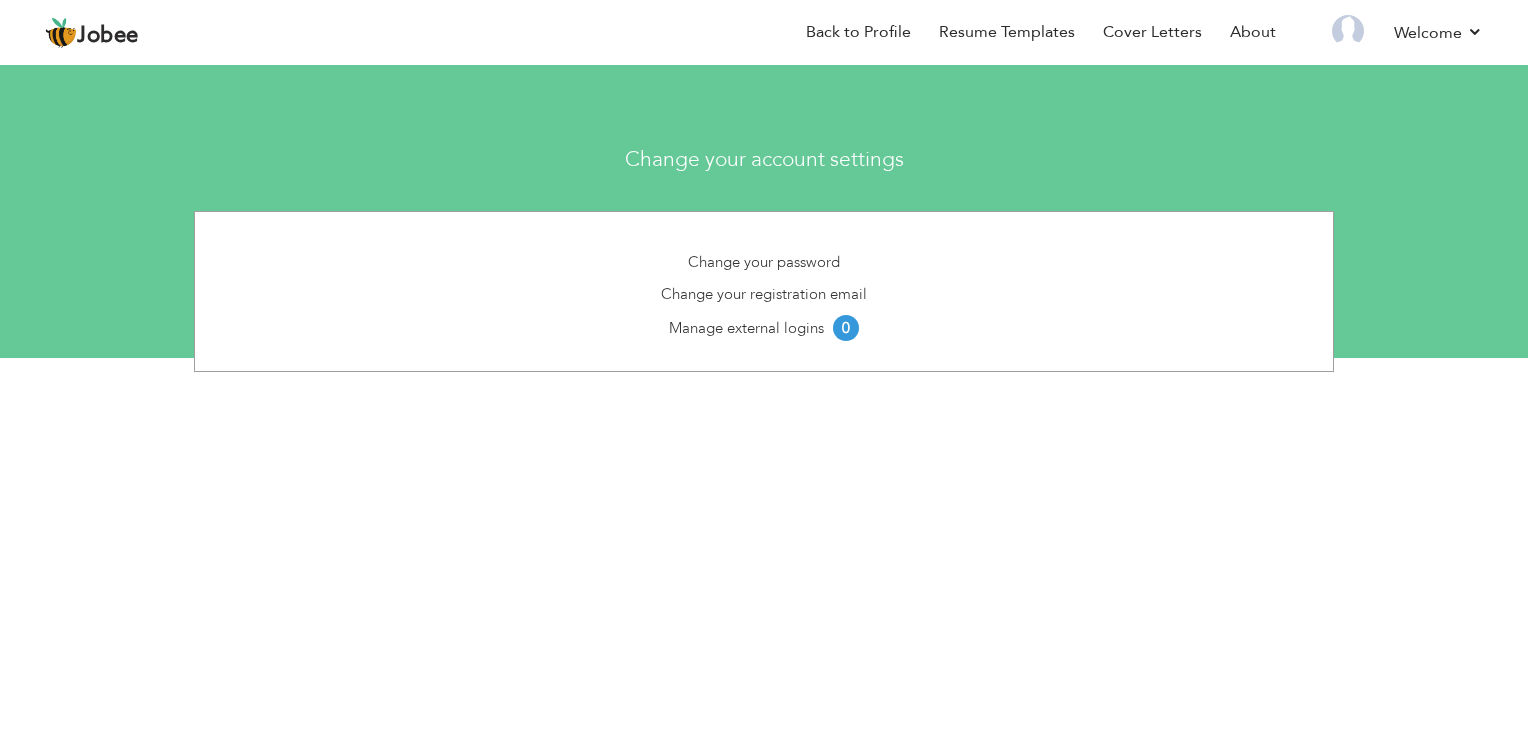 scroll, scrollTop: 0, scrollLeft: 0, axis: both 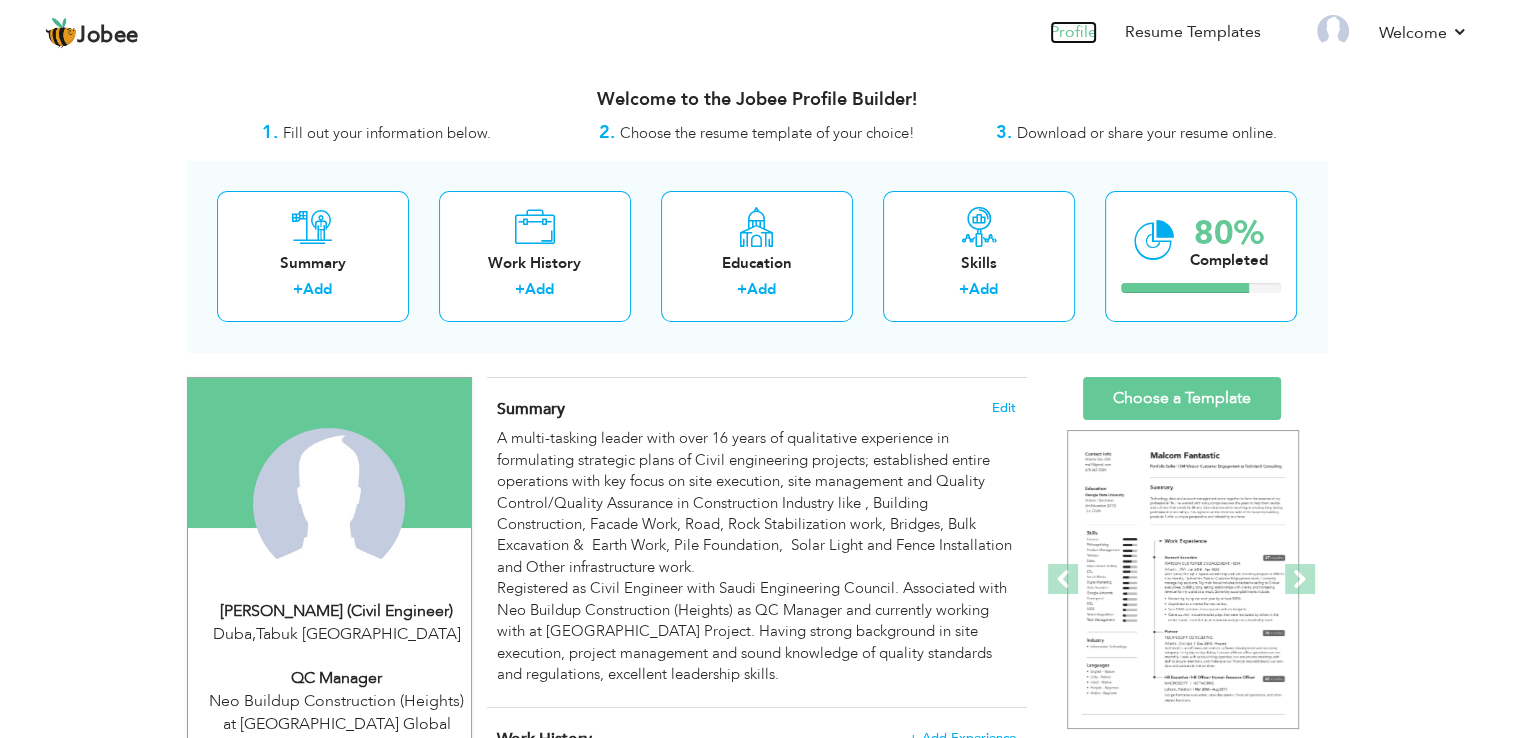 click on "Profile" at bounding box center [1073, 32] 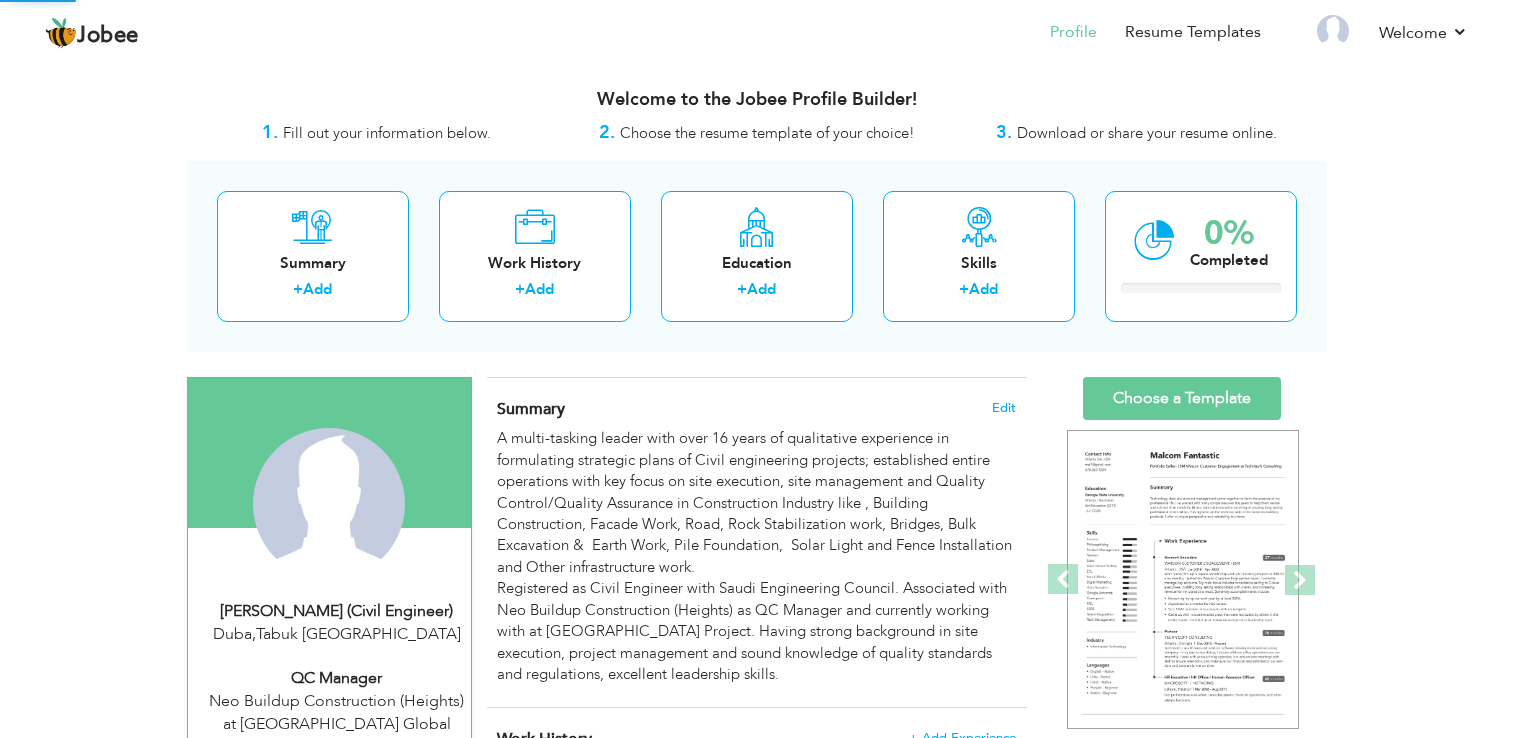 scroll, scrollTop: 0, scrollLeft: 0, axis: both 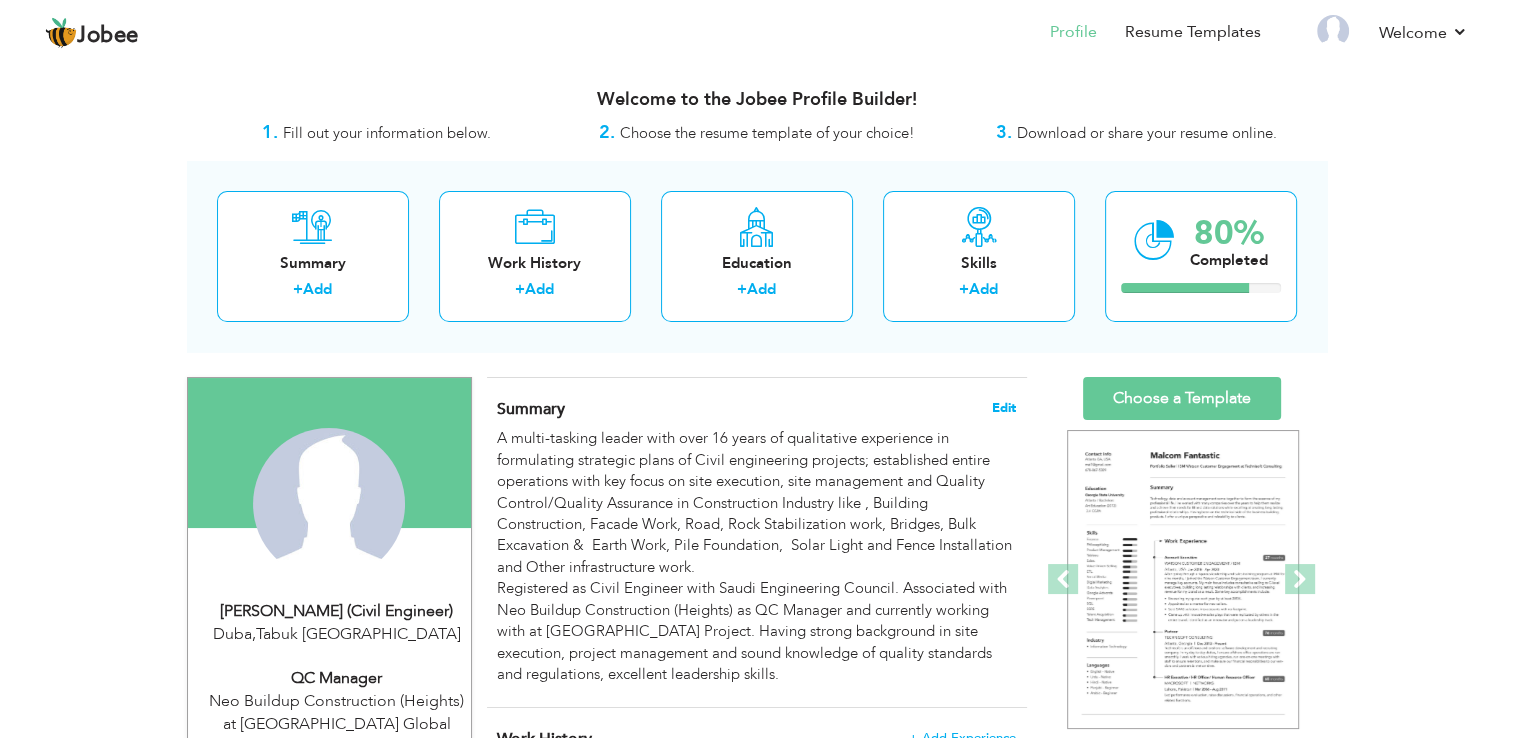 click on "Edit" at bounding box center [1004, 408] 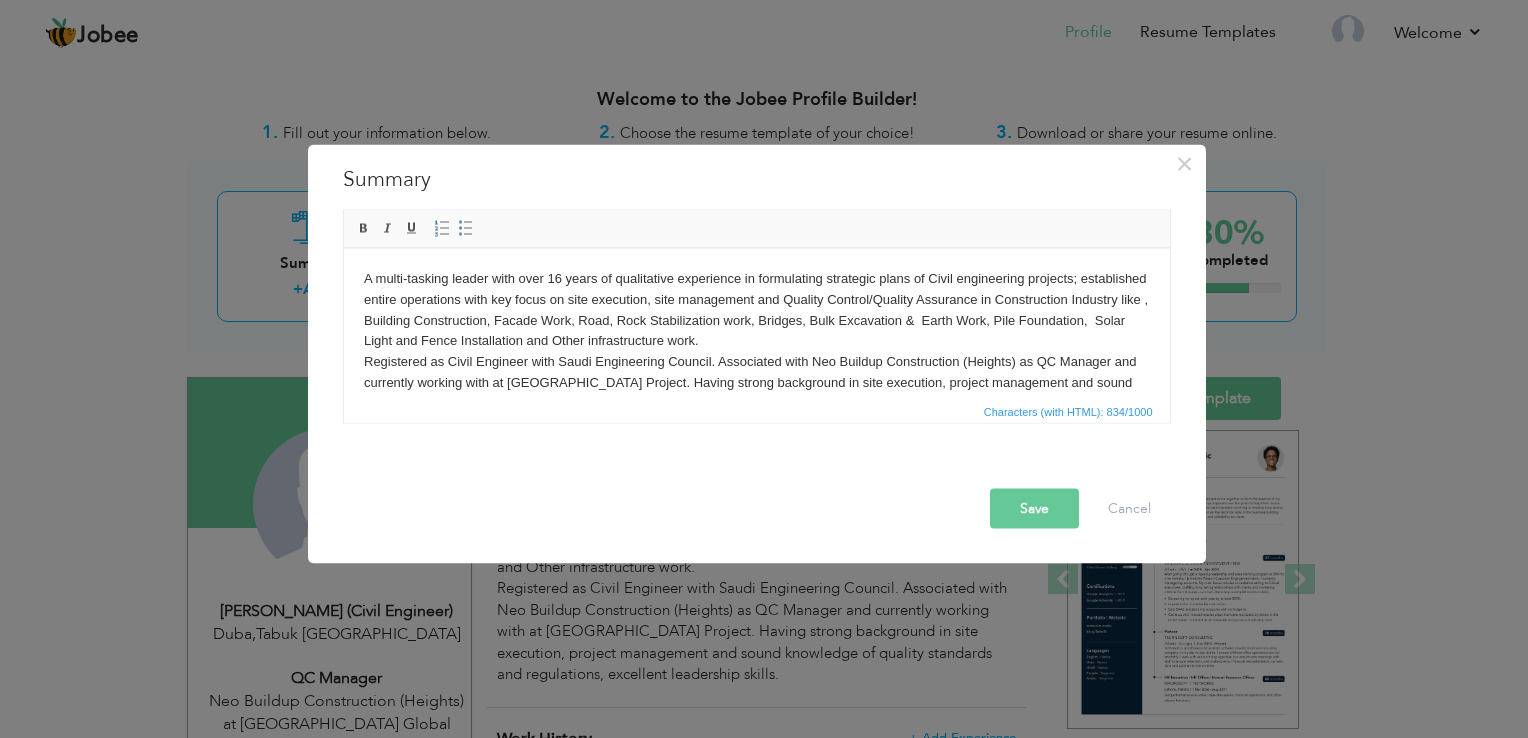 click on "A multi-tasking leader with over 16 years of qualitative experience in formulating strategic plans of Civil engineering projects; established entire operations with key focus on site execution, site management and Quality Control/Quality Assurance in Construction Industry like , Building Construction, Facade Work, Road, Rock Stabilization work, Bridges, Bulk Excavation &  Earth Work, Pile Foundation,  Solar Light and Fence Installation and Other infrastructure work. Registered as Civil Engineer with Saudi Engineering Council. Associated with Neo Buildup Construction (Heights) as QC Manager and currently working with at [GEOGRAPHIC_DATA] Project. Having strong background in site execution, project management and sound knowledge of quality standards and regulations, excellent leadership skills." at bounding box center [756, 341] 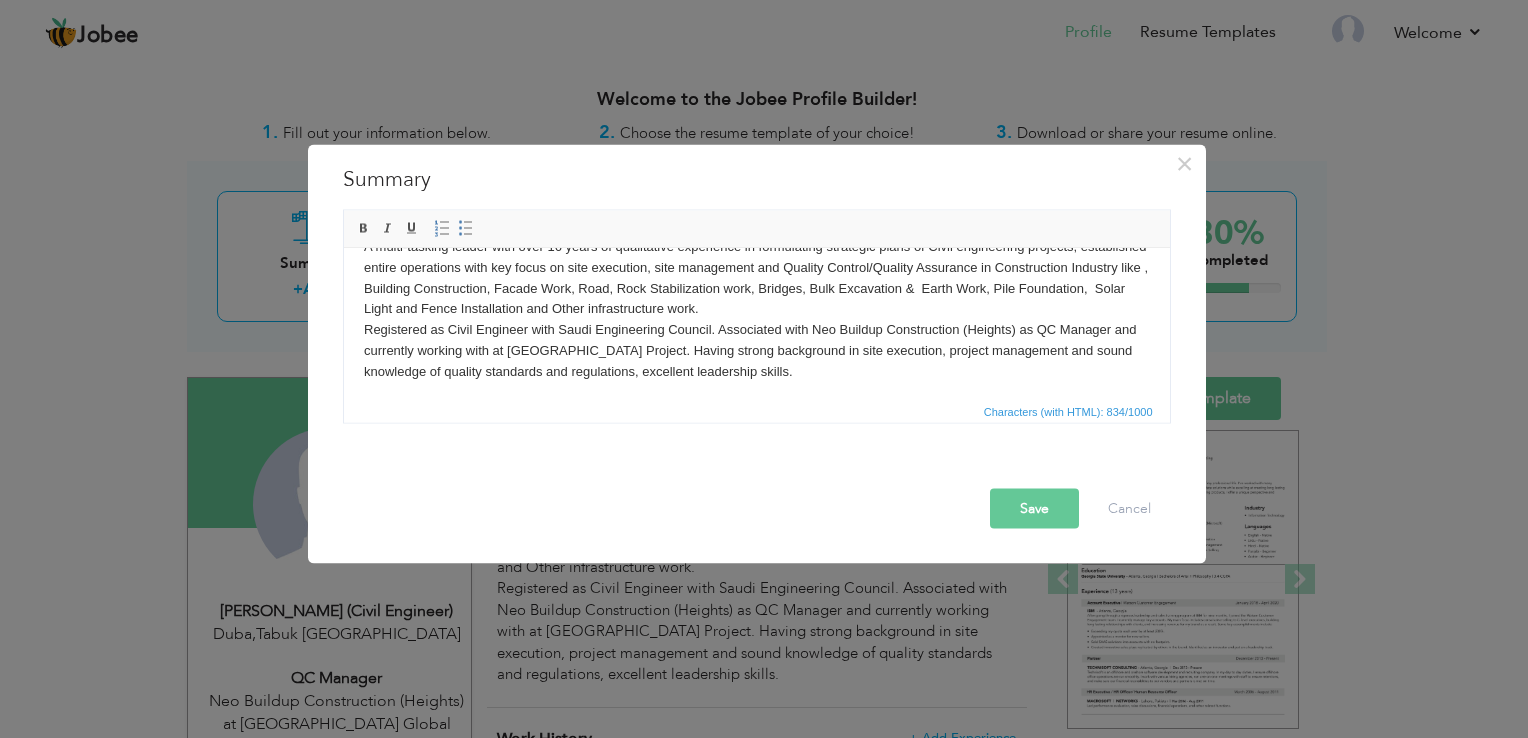 scroll, scrollTop: 35, scrollLeft: 0, axis: vertical 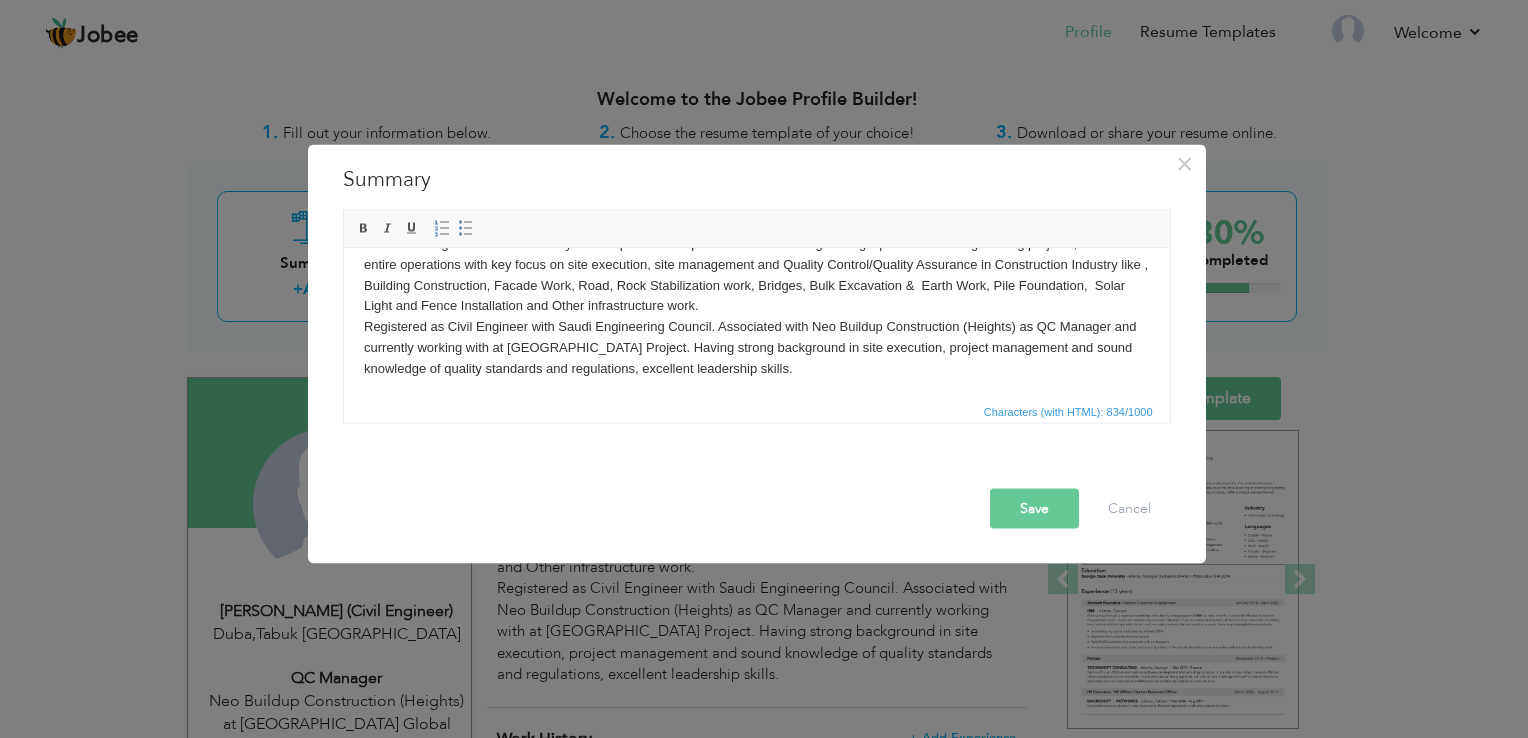 click on "Save" at bounding box center (1034, 509) 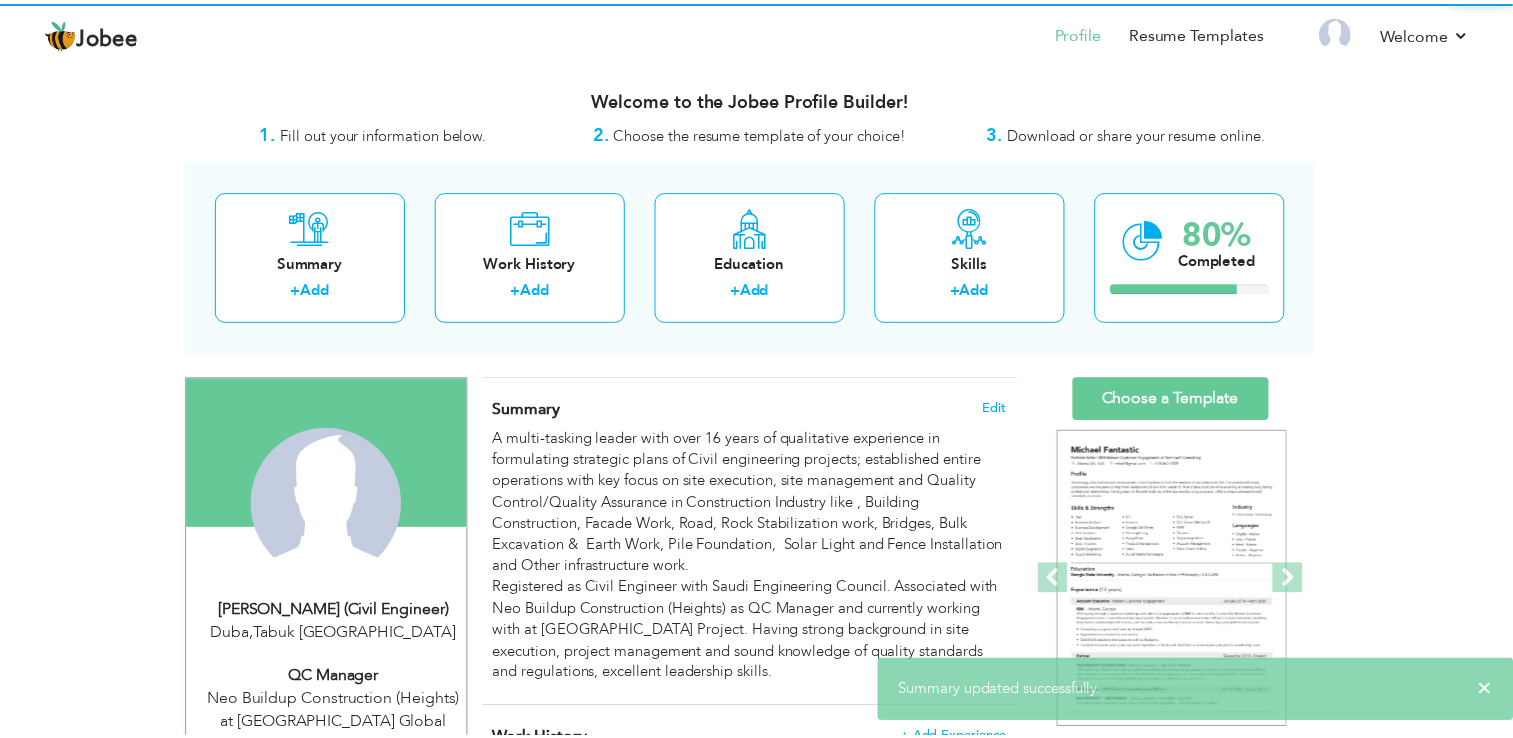 scroll, scrollTop: 0, scrollLeft: 0, axis: both 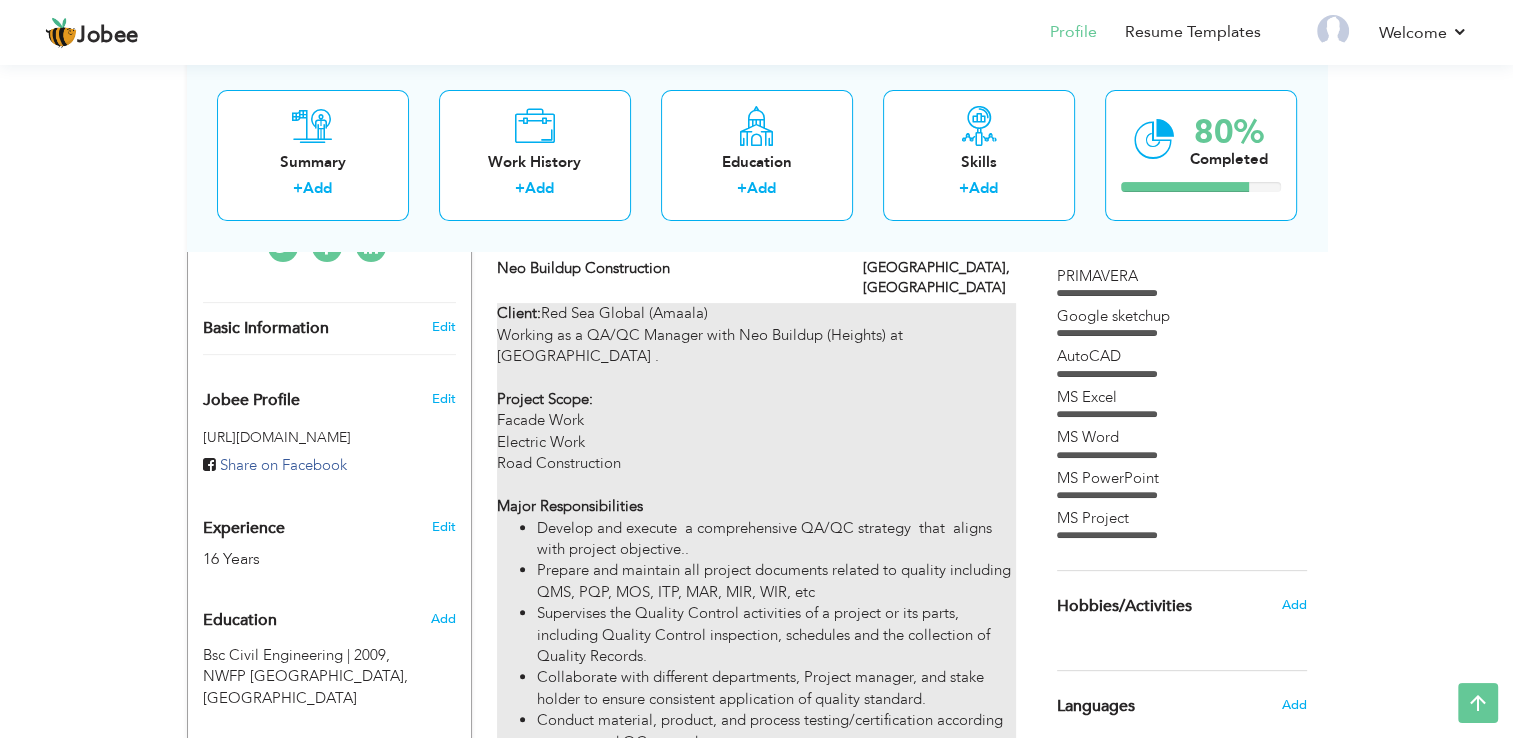 click on "Client:  Red Sea Global ([GEOGRAPHIC_DATA])
Working as a QA/QC Manager with Neo Buildup (Heights) at [GEOGRAPHIC_DATA] .
Project Scope:
Facade Work
Electric Work
Road Construction
Major Responsibilities
Develop and execute  a comprehensive QA/QC strategy  that  aligns with project objective..
Prepare and maintain all project documents related to quality including QMS, PQP, MOS, ITP, MAR, MIR, WIR, etc
Supervises the Quality Control activities of a project or its parts, including Quality Control inspection, schedules and the collection of Quality Records.
Collaborate with different departments, Project manager, and stake holder to ensure consistent application of quality standard.
Conduct material, product, and process testing/certification according to approved QC procedures.
Supervises inspections, reports and the documentation issued by Engineer and collect and file the required Quality Records.
Ensure all documentation is completed accurately and kept on record." at bounding box center [756, 742] 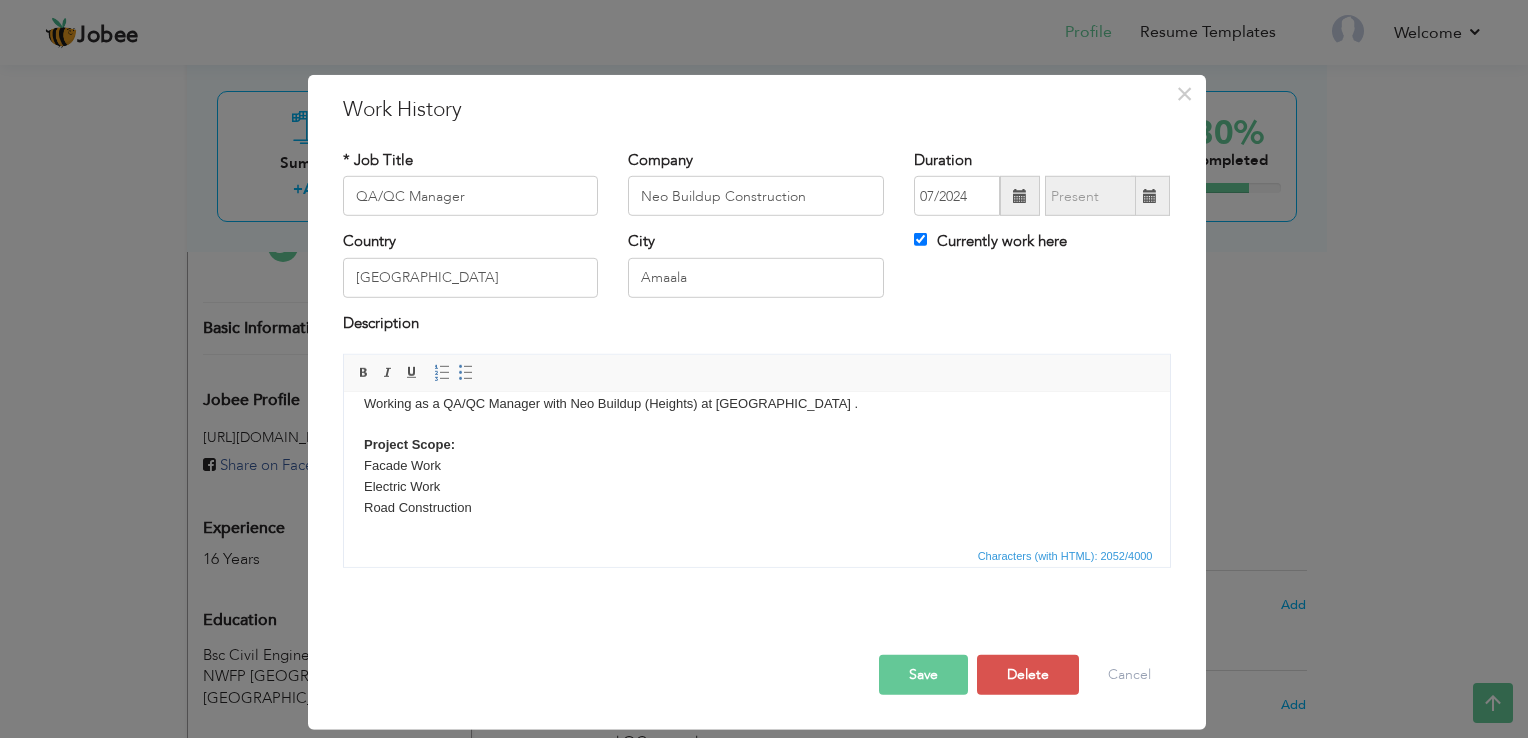 click on "Characters (with HTML): 2052/4000" at bounding box center (757, 555) 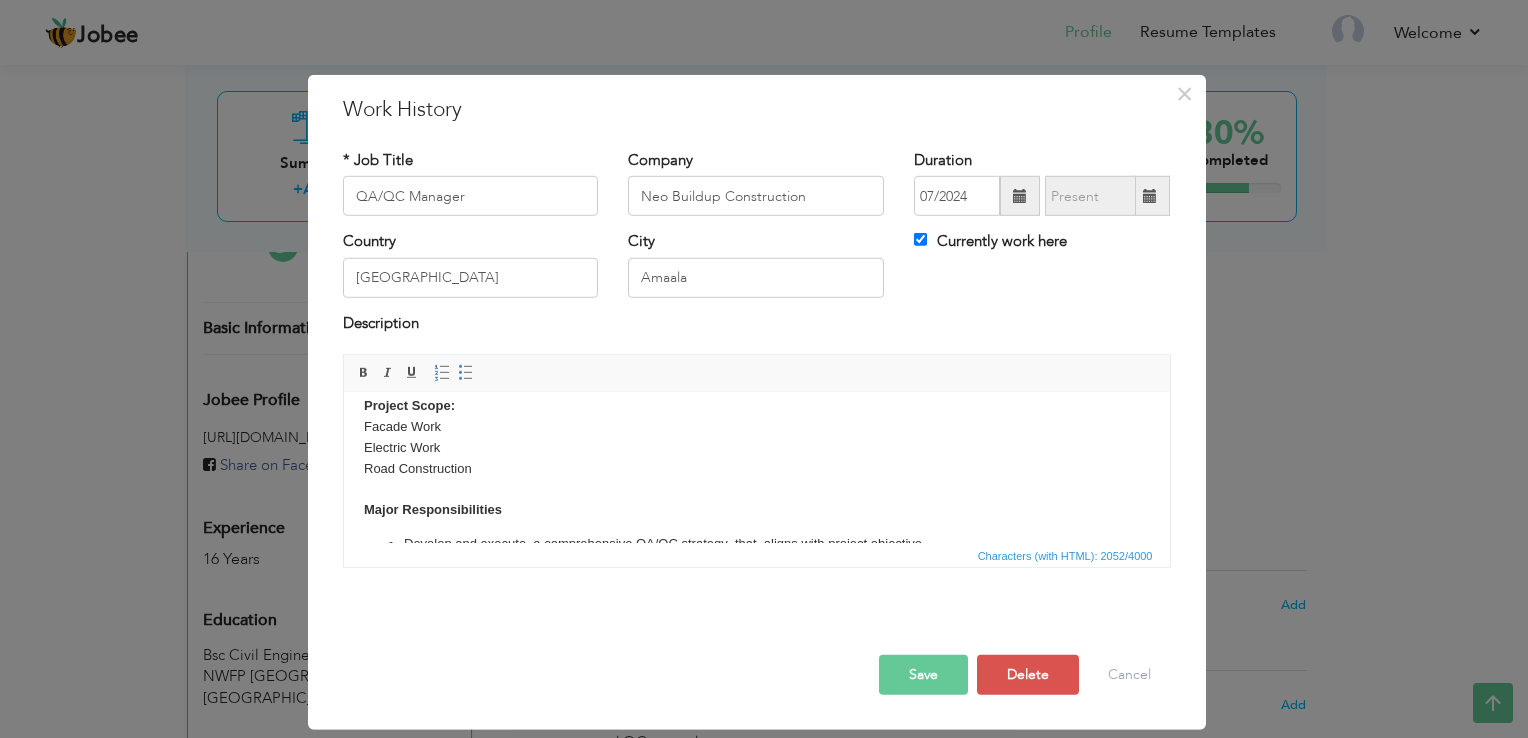 click on "Characters (with HTML): 2052/4000" at bounding box center (757, 555) 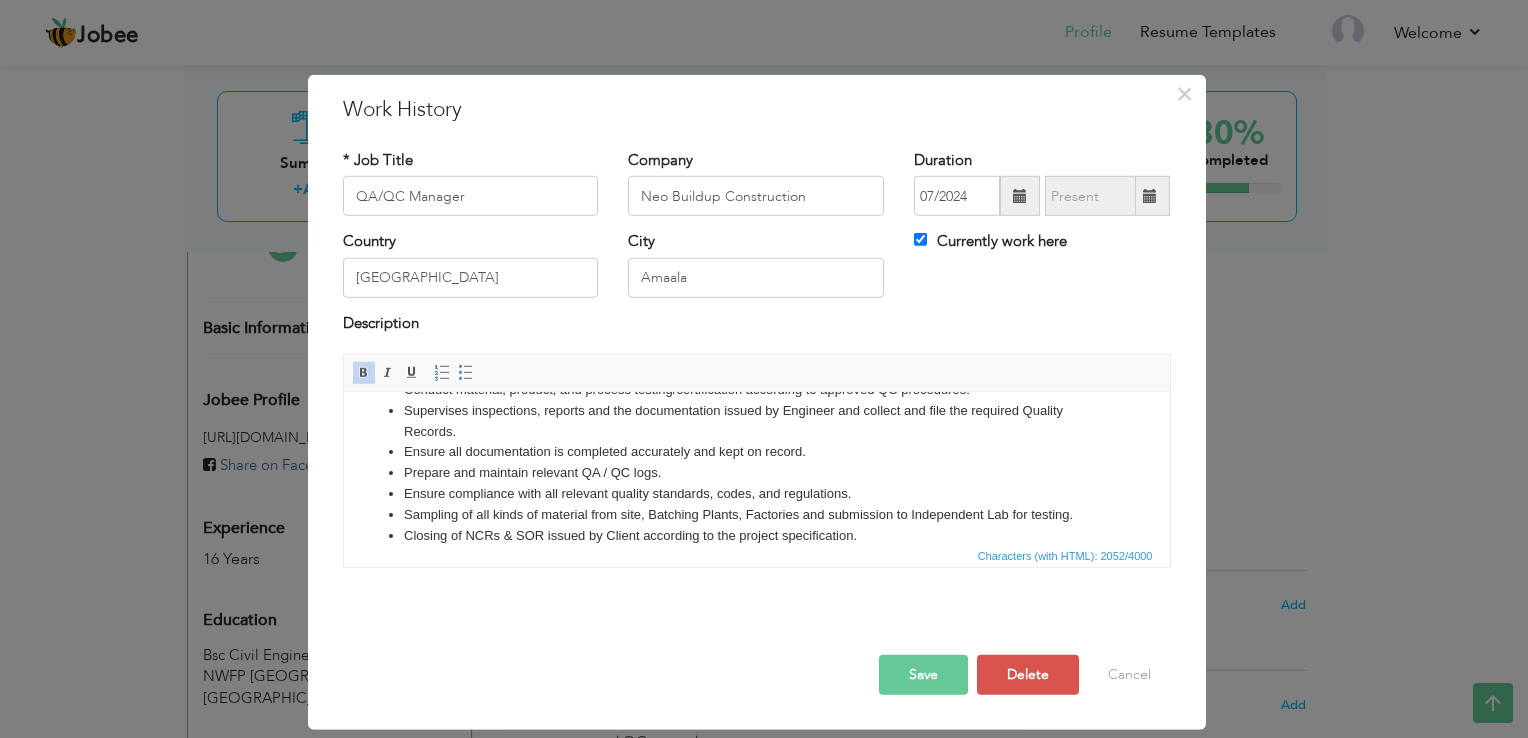 scroll, scrollTop: 505, scrollLeft: 0, axis: vertical 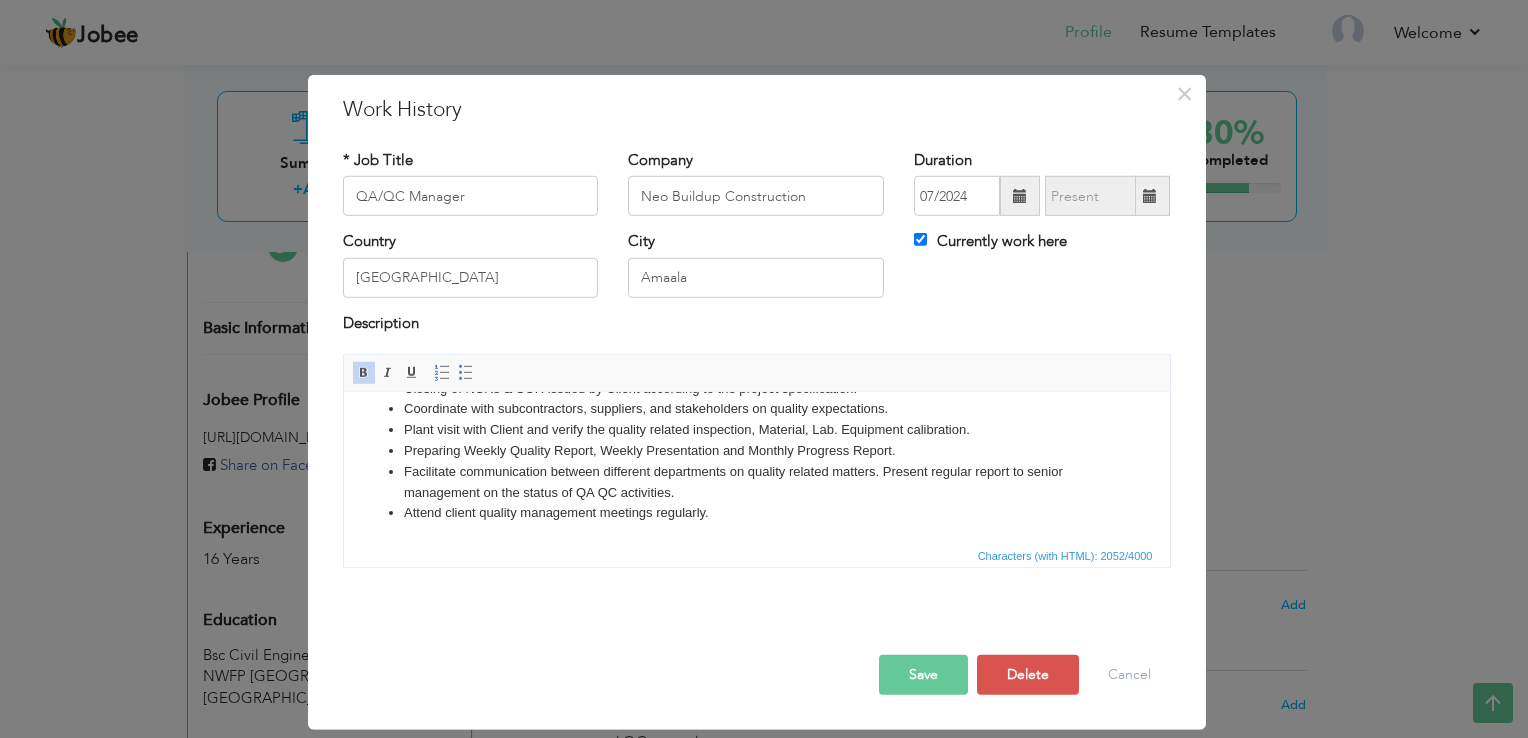drag, startPoint x: 362, startPoint y: 509, endPoint x: 1027, endPoint y: 580, distance: 668.7795 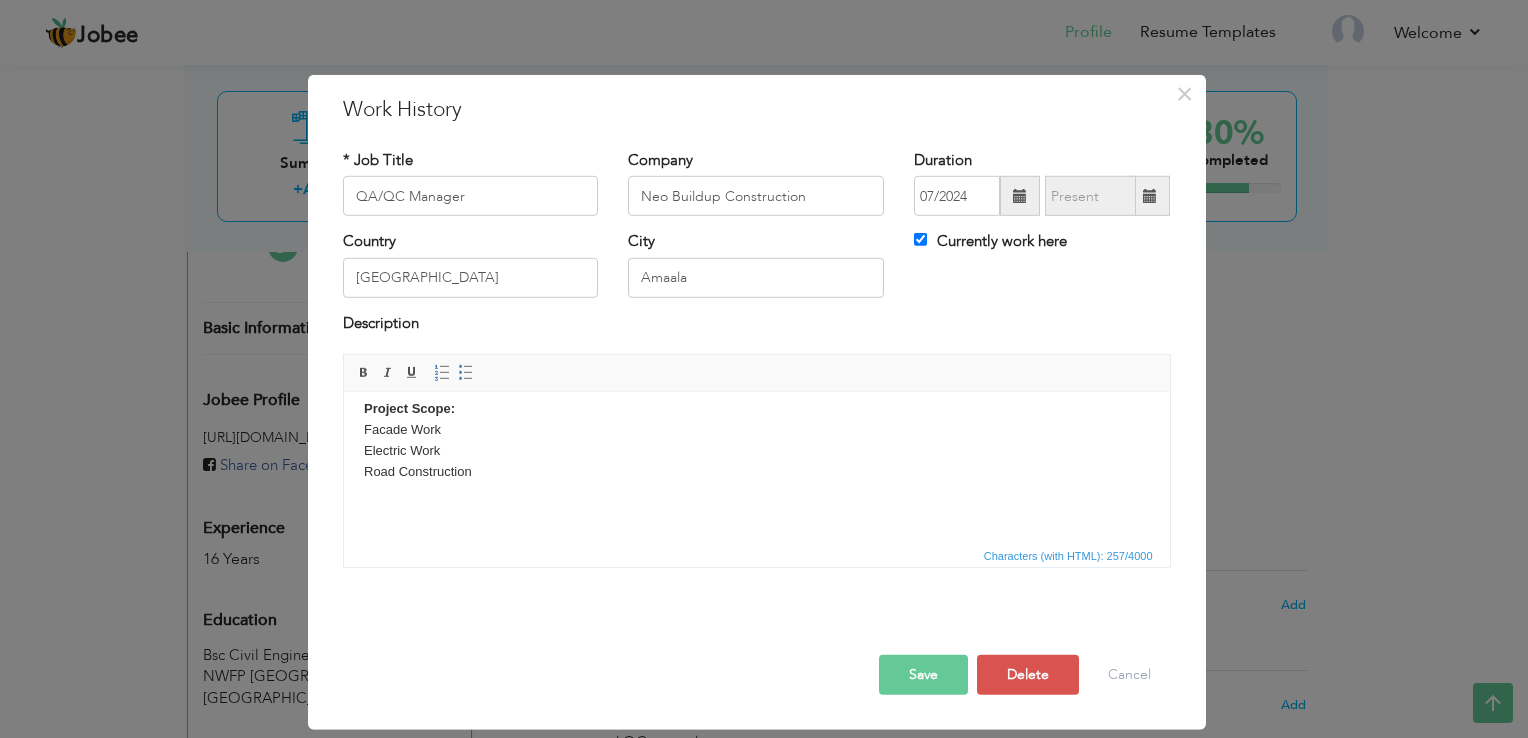 click on "Save" at bounding box center [923, 675] 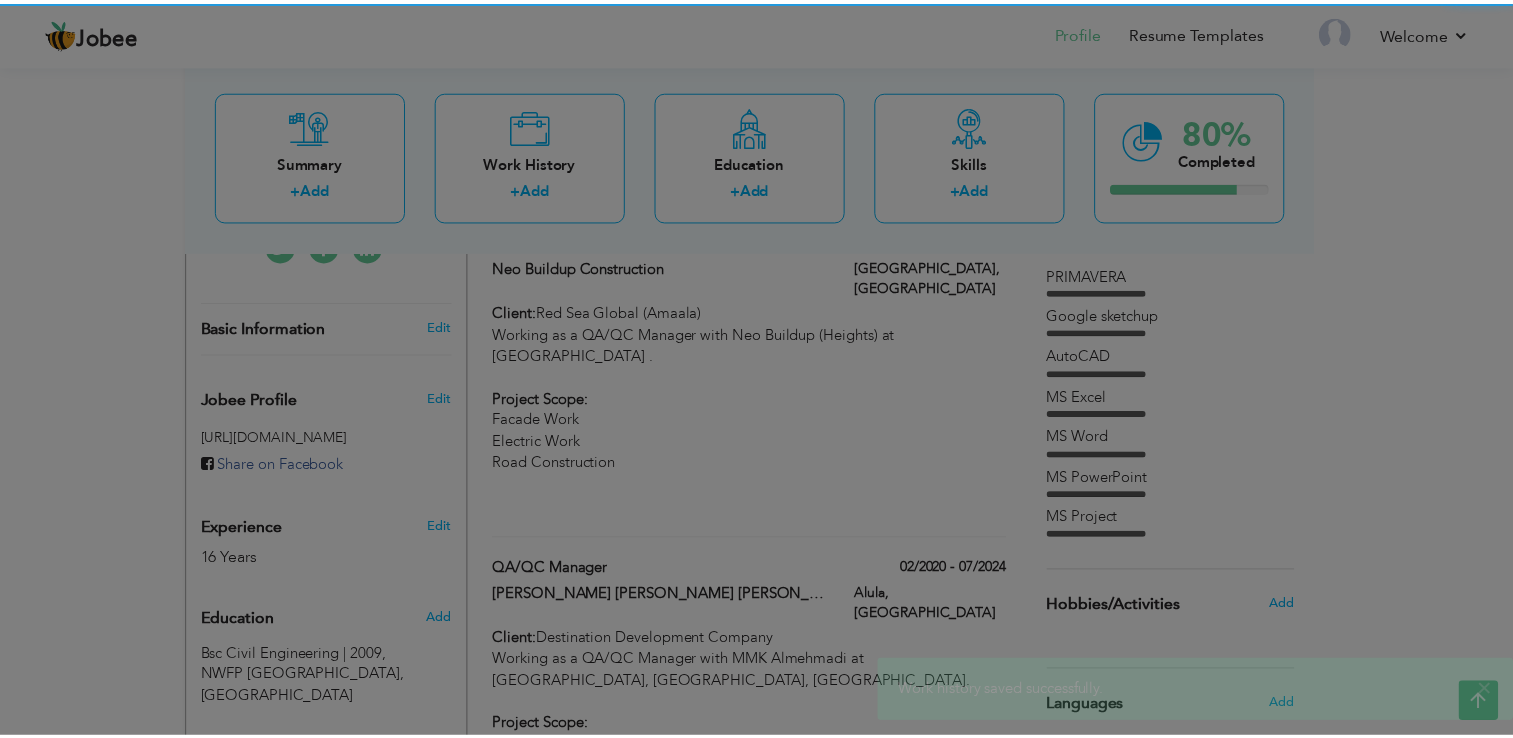 scroll, scrollTop: 0, scrollLeft: 0, axis: both 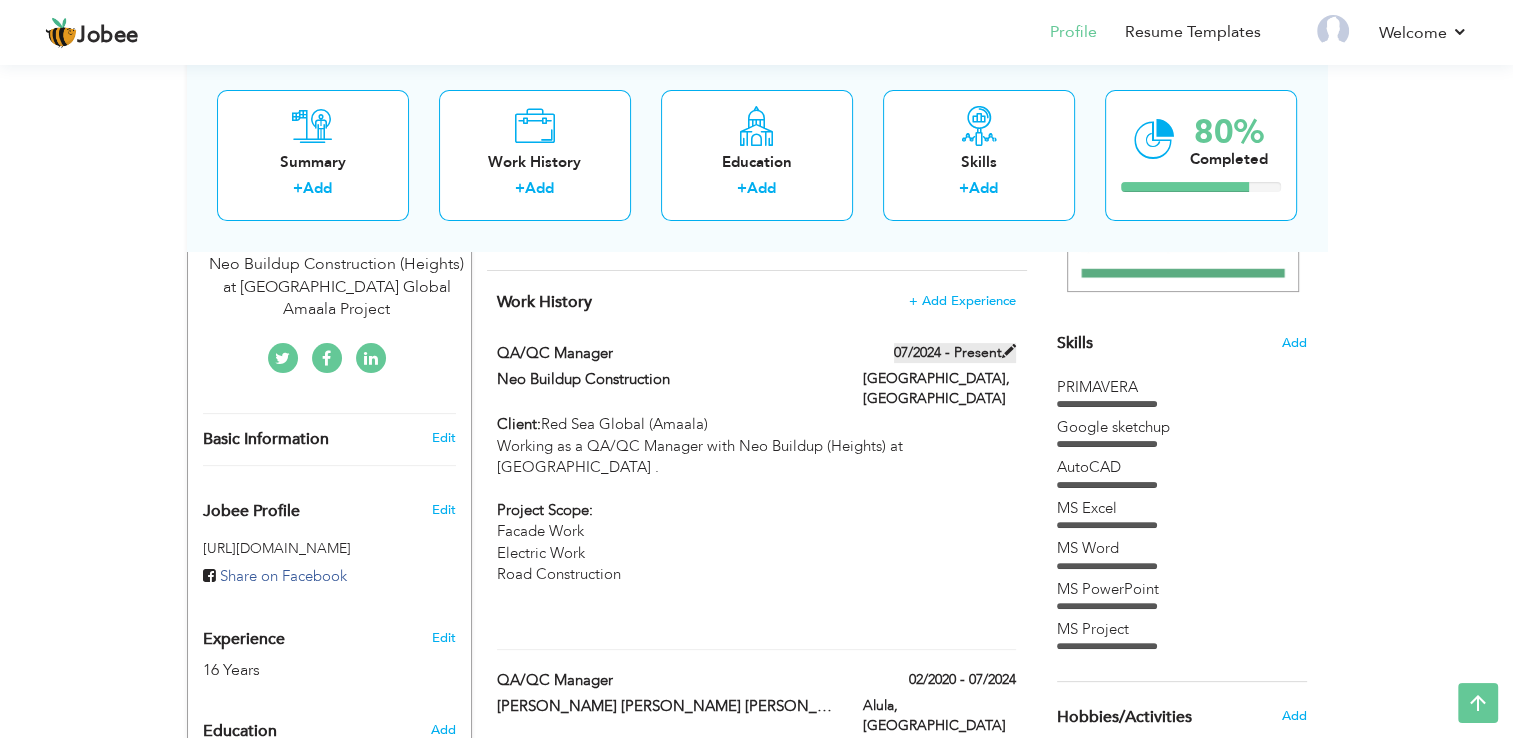 click at bounding box center (1009, 351) 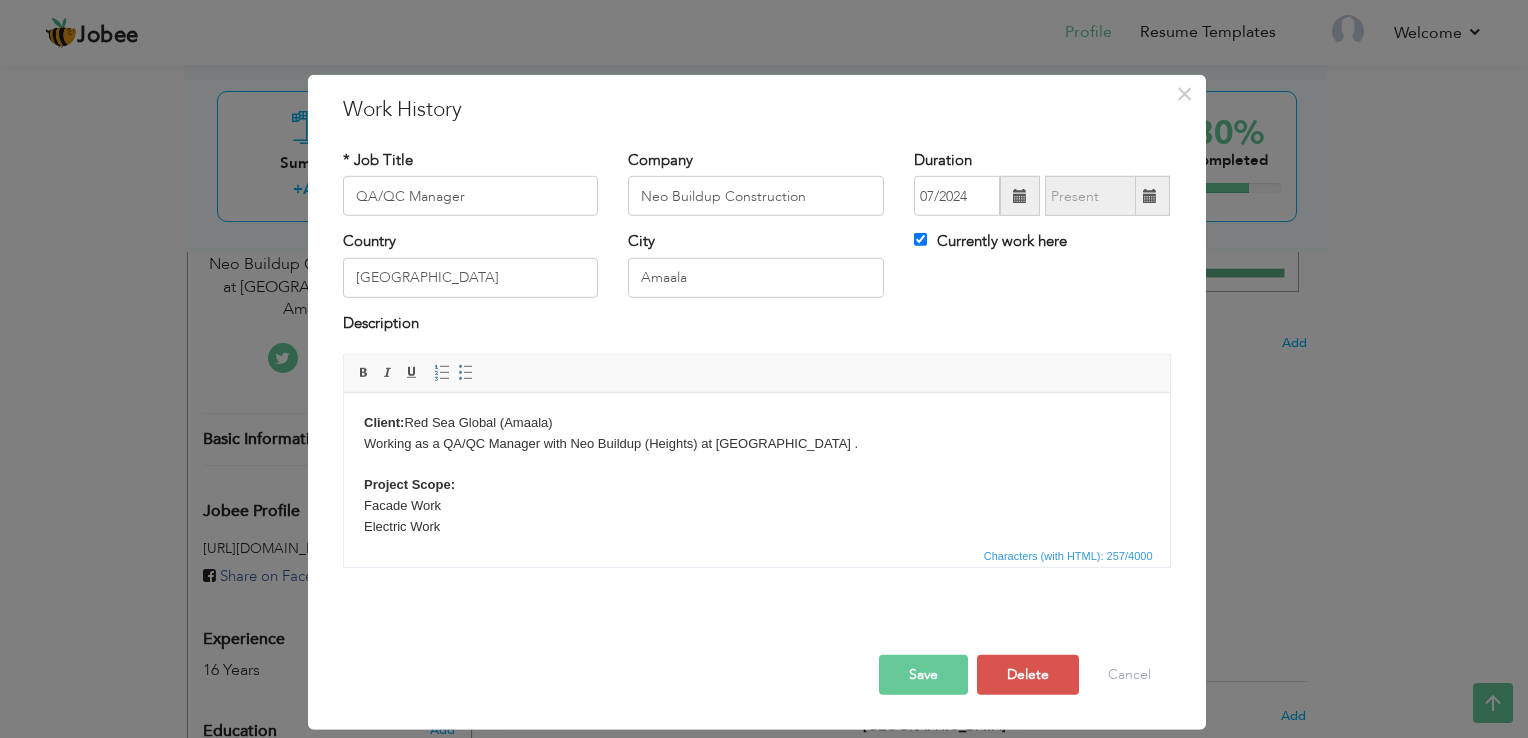 click on "Client:  Red Sea Global ([GEOGRAPHIC_DATA]) Working as a QA/QC Manager with Neo Buildup (Heights) at [GEOGRAPHIC_DATA] . Project Scope: Facade Work Electric Work Road Construction" at bounding box center [756, 506] 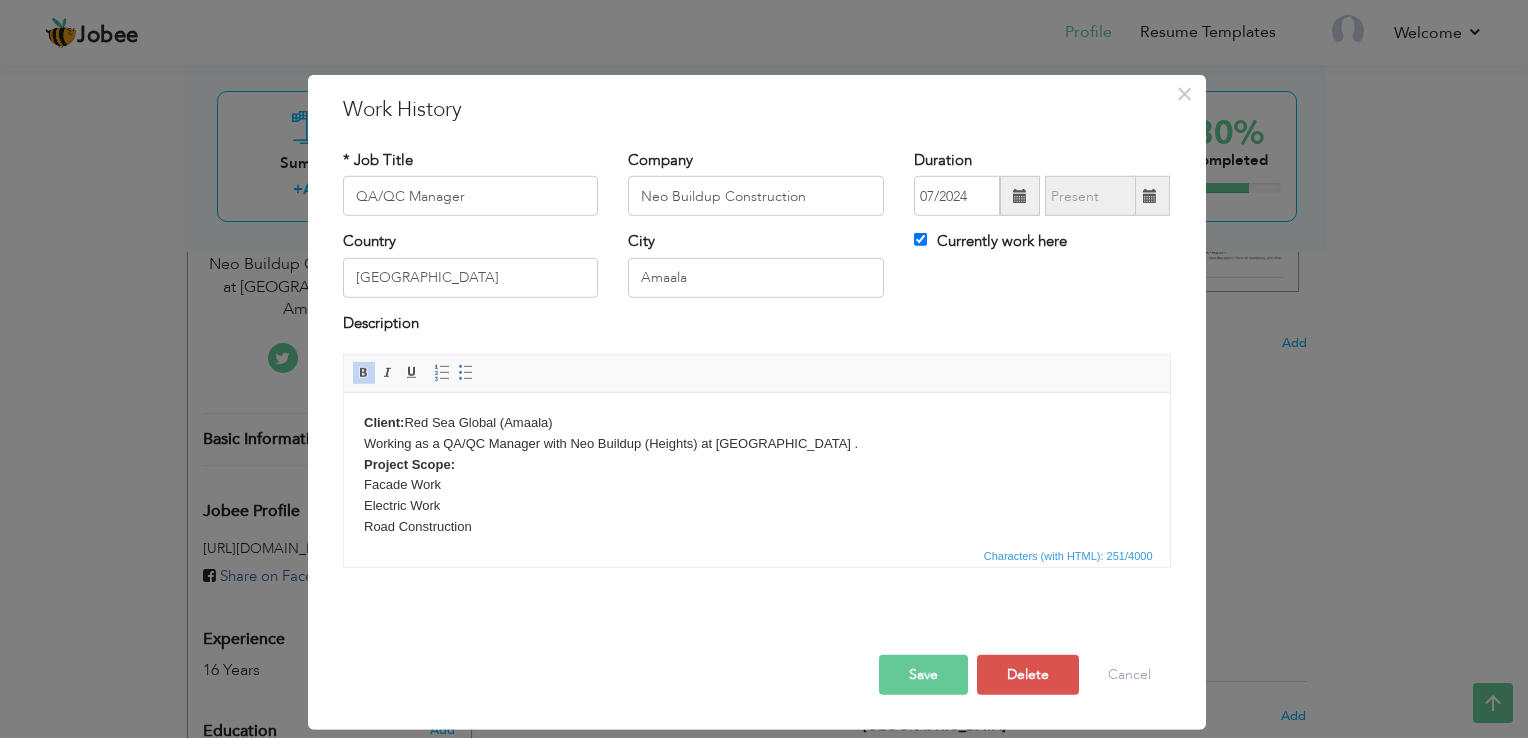 click on "Save" at bounding box center [923, 675] 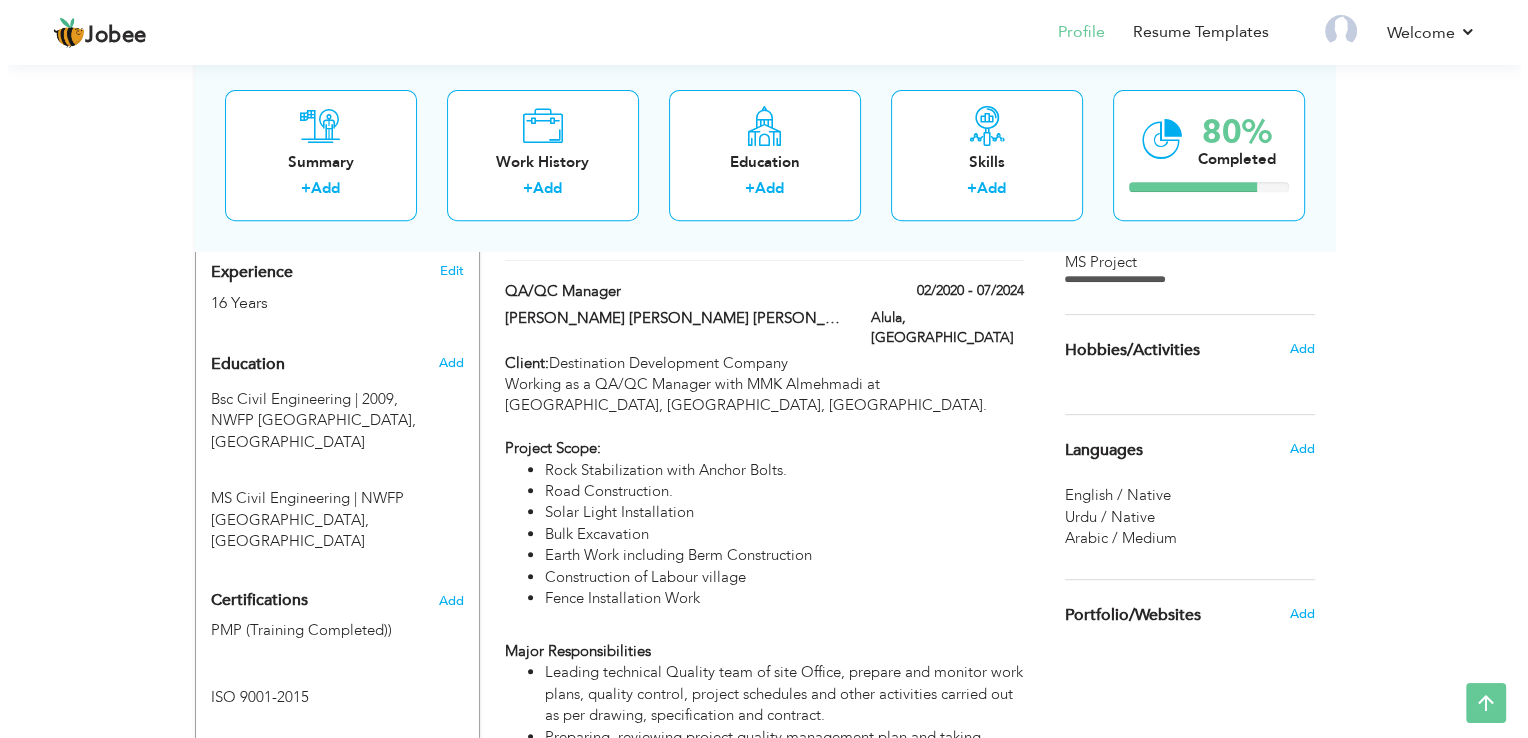scroll, scrollTop: 816, scrollLeft: 0, axis: vertical 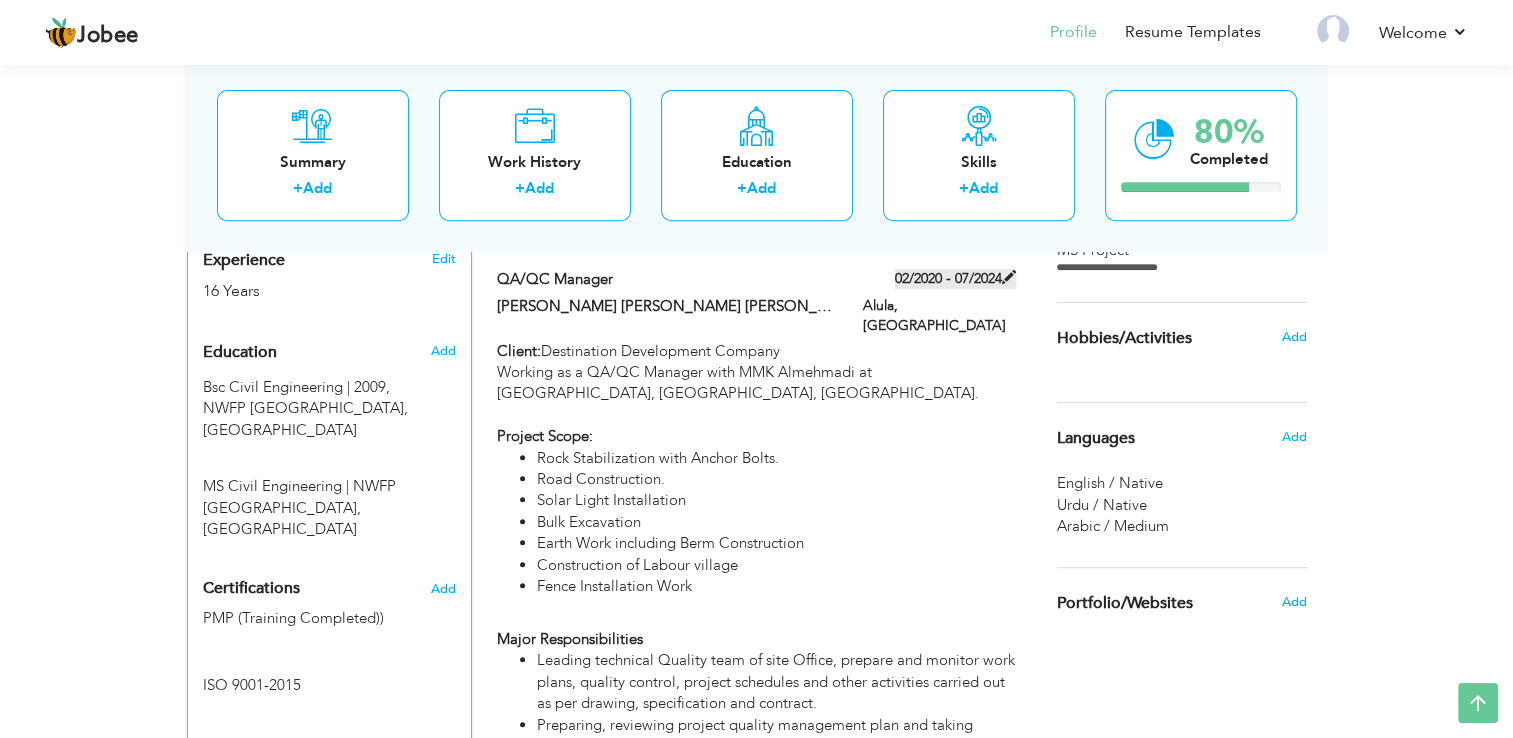 click on "02/2020 - 07/2024" at bounding box center [955, 279] 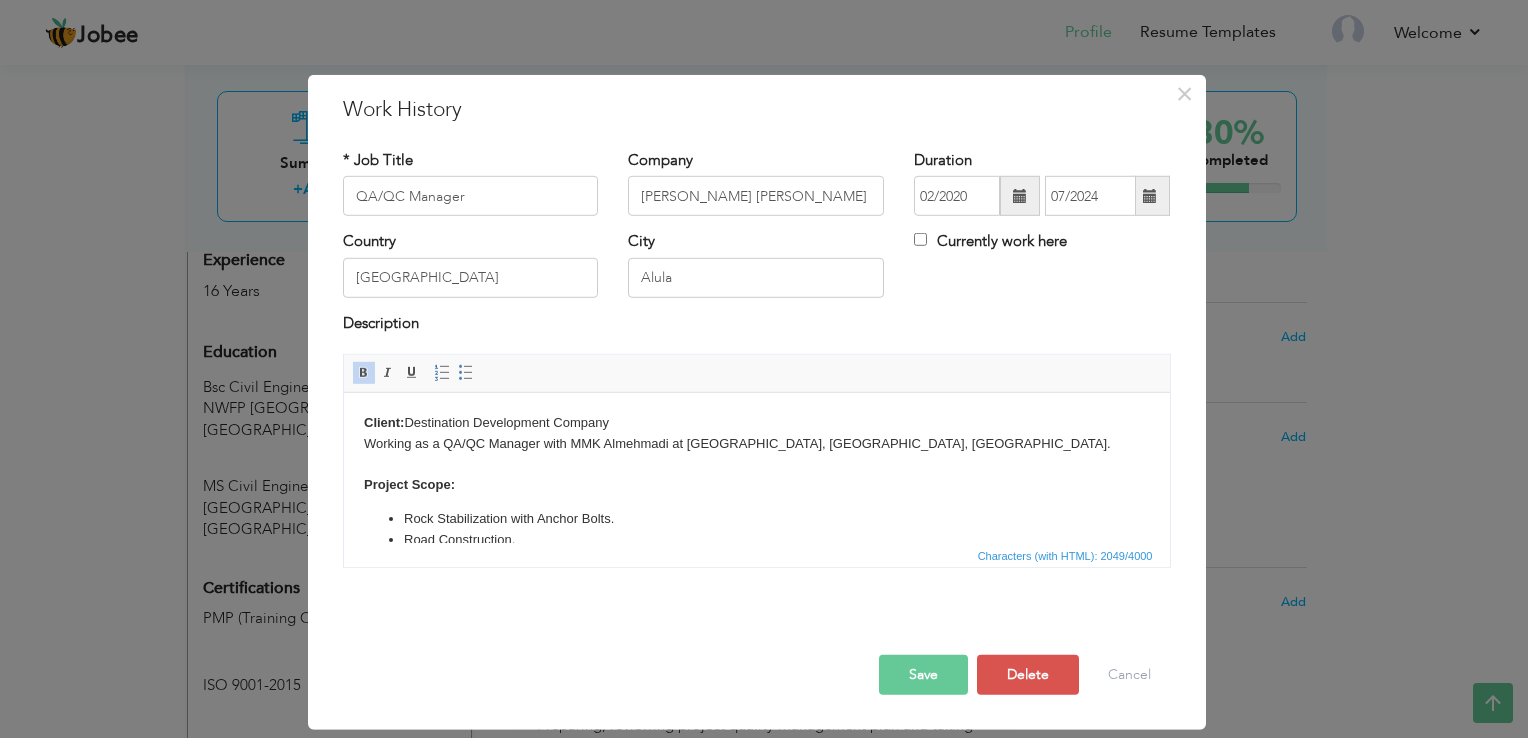 click on "Client:  Destination Development Company Working as a QA/QC Manager with MMK Almehmadi at [GEOGRAPHIC_DATA], [GEOGRAPHIC_DATA], [GEOGRAPHIC_DATA]. Project Scope: Rock Stabilization with Anchor Bolts. Road Construction. Solar Light Installation Bulk Excavation Earth Work including Berm Construction Construction of Labour village Fence Installation Work Major Responsibilities Leading technical Quality team of site Office, prepare and monitor work plans, quality control, project schedules and other activities carried out as per drawing, specification and contract. Preparing, reviewing project quality management plan and taking approval from client. Preparing, reviewing and taking approval for all quality documents like IR, PQD, MAR, MIR, NCR, SOR, MS, and ITP. Inspection of mix designs and trials for getting the final approval of material submittals and Inspection and Supervision of concrete batching plant. Ensure compliance with all relevant quality standards, codes, and regulations." at bounding box center (756, 734) 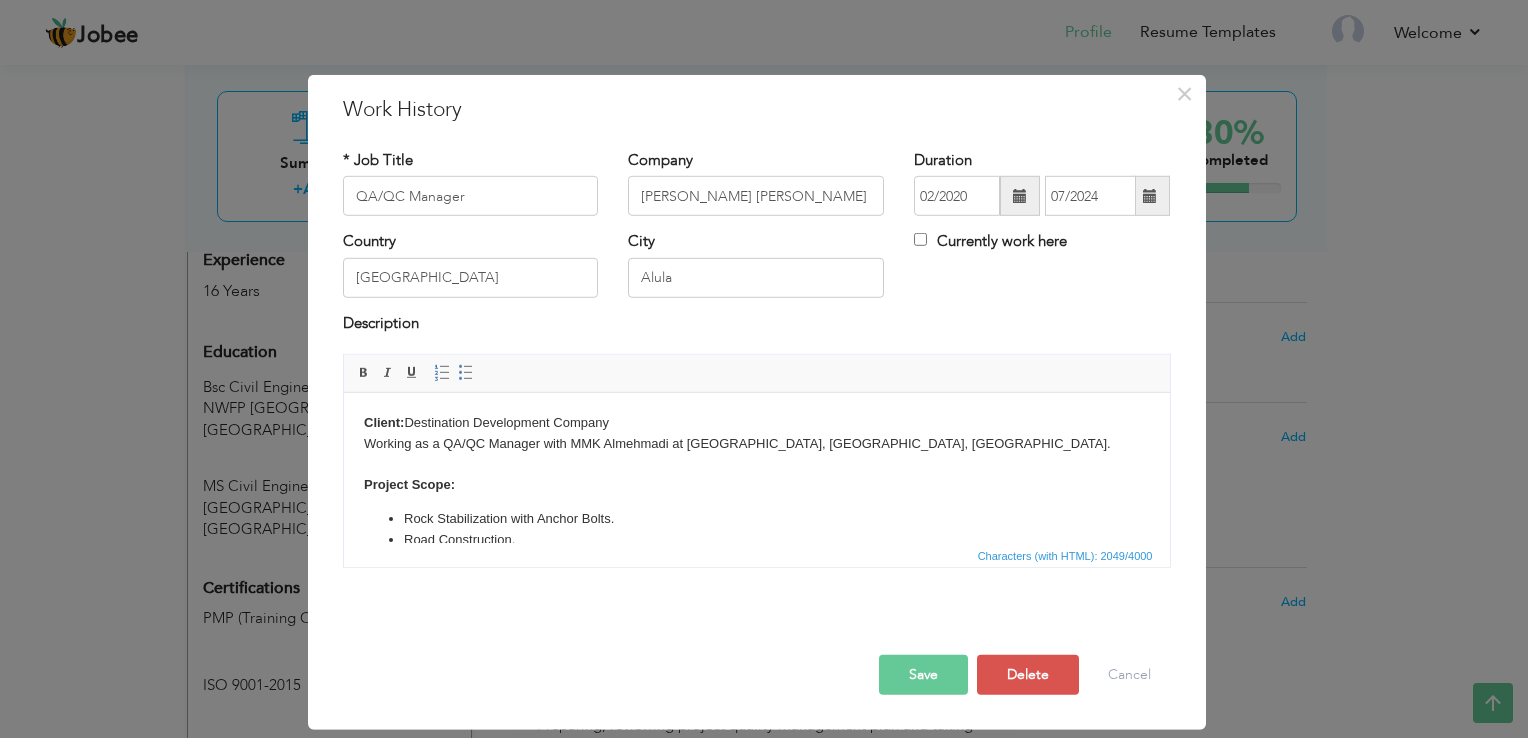type 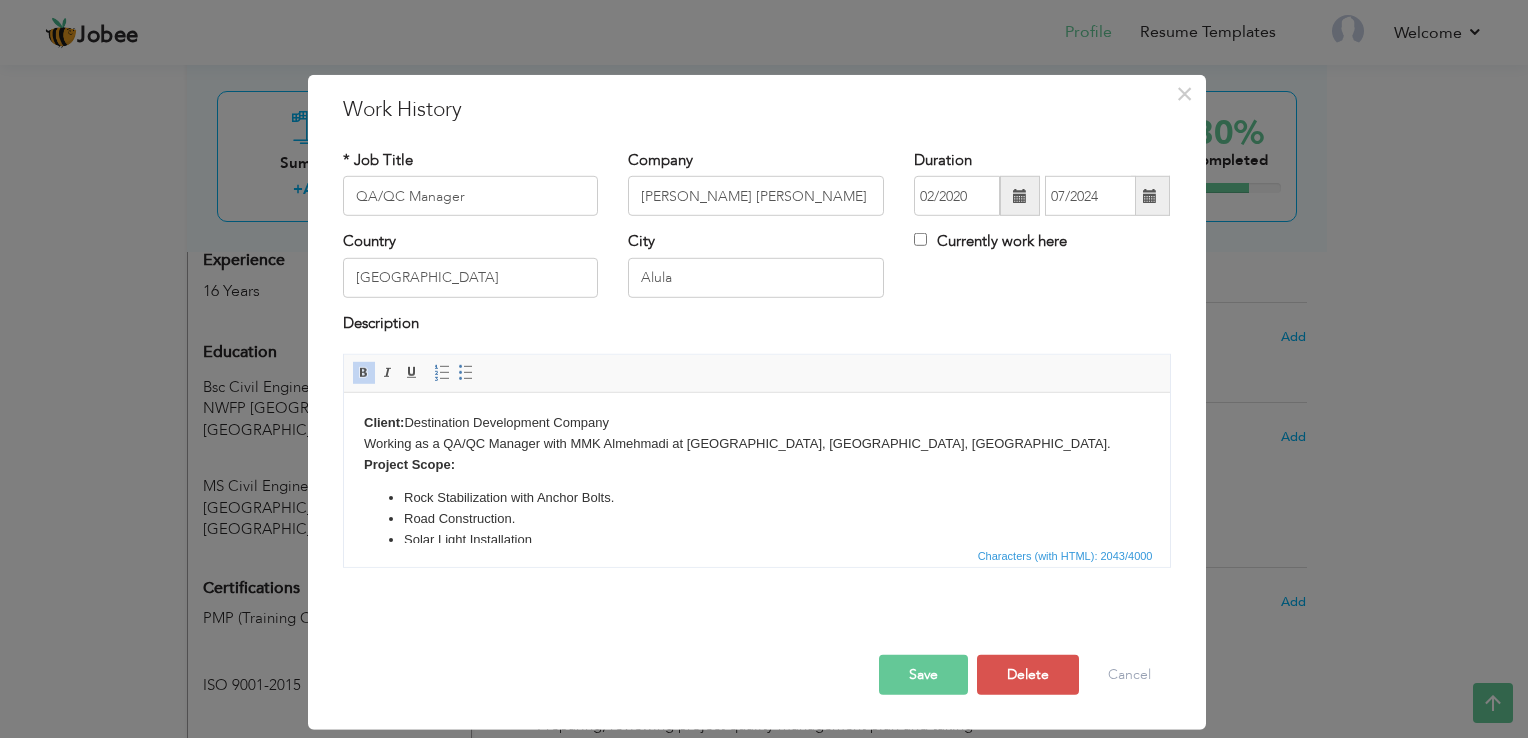 click on "Client:  Destination Development Company Working as a QA/QC Manager with MMK Almehmadi at [GEOGRAPHIC_DATA], [GEOGRAPHIC_DATA], [GEOGRAPHIC_DATA]. Project Scope: Rock Stabilization with Anchor Bolts. Road Construction. Solar Light Installation Bulk Excavation Earth Work including Berm Construction Construction of Labour village Fence Installation Work Major Responsibilities Leading technical Quality team of site Office, prepare and monitor work plans, quality control, project schedules and other activities carried out as per drawing, specification and contract. Preparing, reviewing project quality management plan and taking approval from client. Preparing, reviewing and taking approval for all quality documents like IR, PQD, MAR, MIR, NCR, SOR, MS, and ITP. Inspection of mix designs and trials for getting the final approval of material submittals and Inspection and Supervision of concrete batching plant. Ensure compliance with all relevant quality standards, codes, and regulations." at bounding box center (756, 723) 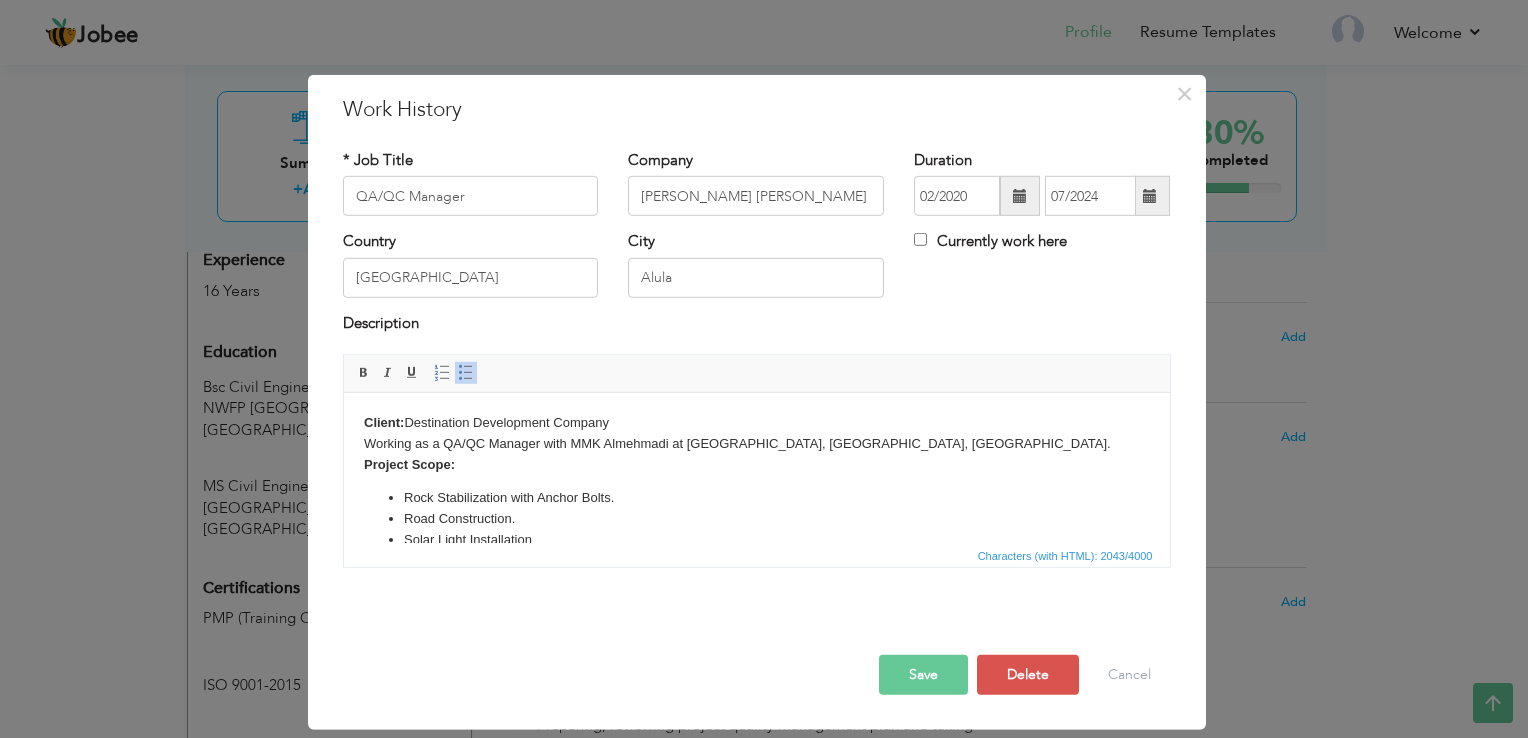 click on "Client:  Destination Development Company Working as a QA/QC Manager with MMK Almehmadi at [GEOGRAPHIC_DATA], [GEOGRAPHIC_DATA], [GEOGRAPHIC_DATA]. Project Scope: Rock Stabilization with Anchor Bolts. Road Construction. Solar Light Installation Bulk Excavation Earth Work including Berm Construction Construction of Labour village Fence Installation Work Major Responsibilities Leading technical Quality team of site Office, prepare and monitor work plans, quality control, project schedules and other activities carried out as per drawing, specification and contract. Preparing, reviewing project quality management plan and taking approval from client. Preparing, reviewing and taking approval for all quality documents like IR, PQD, MAR, MIR, NCR, SOR, MS, and ITP. Inspection of mix designs and trials for getting the final approval of material submittals and Inspection and Supervision of concrete batching plant. Ensure compliance with all relevant quality standards, codes, and regulations." at bounding box center (756, 723) 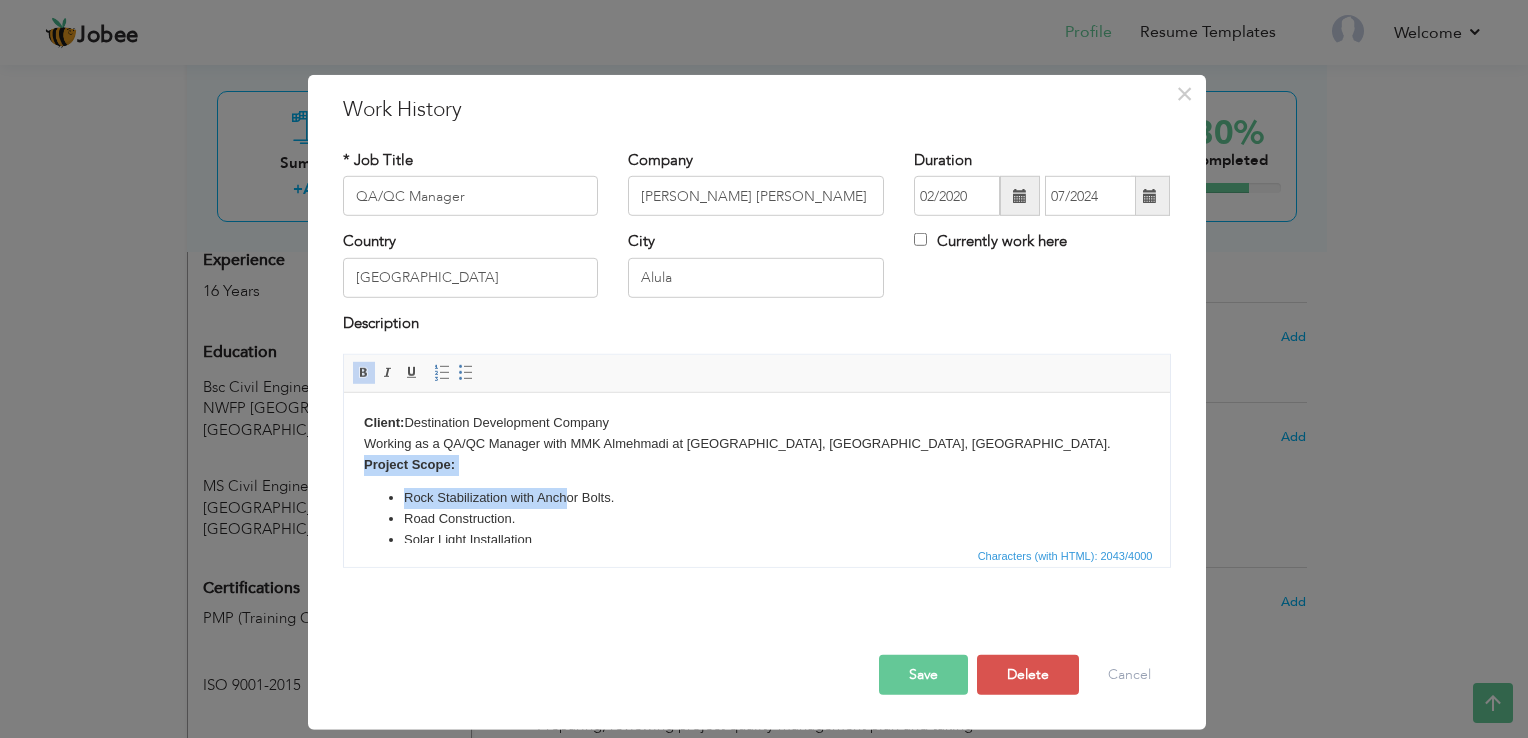 drag, startPoint x: 351, startPoint y: 462, endPoint x: 563, endPoint y: 499, distance: 215.20456 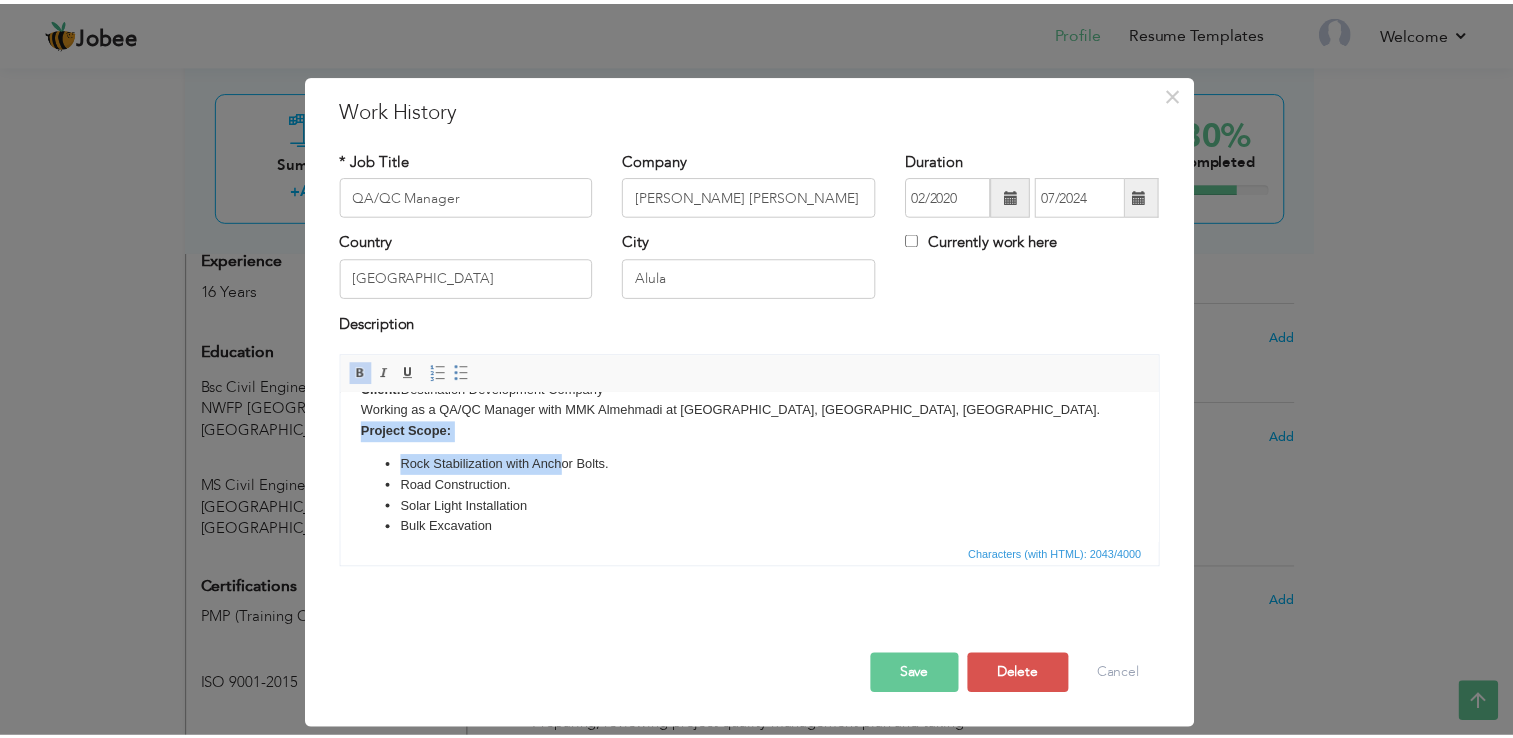 scroll, scrollTop: 0, scrollLeft: 0, axis: both 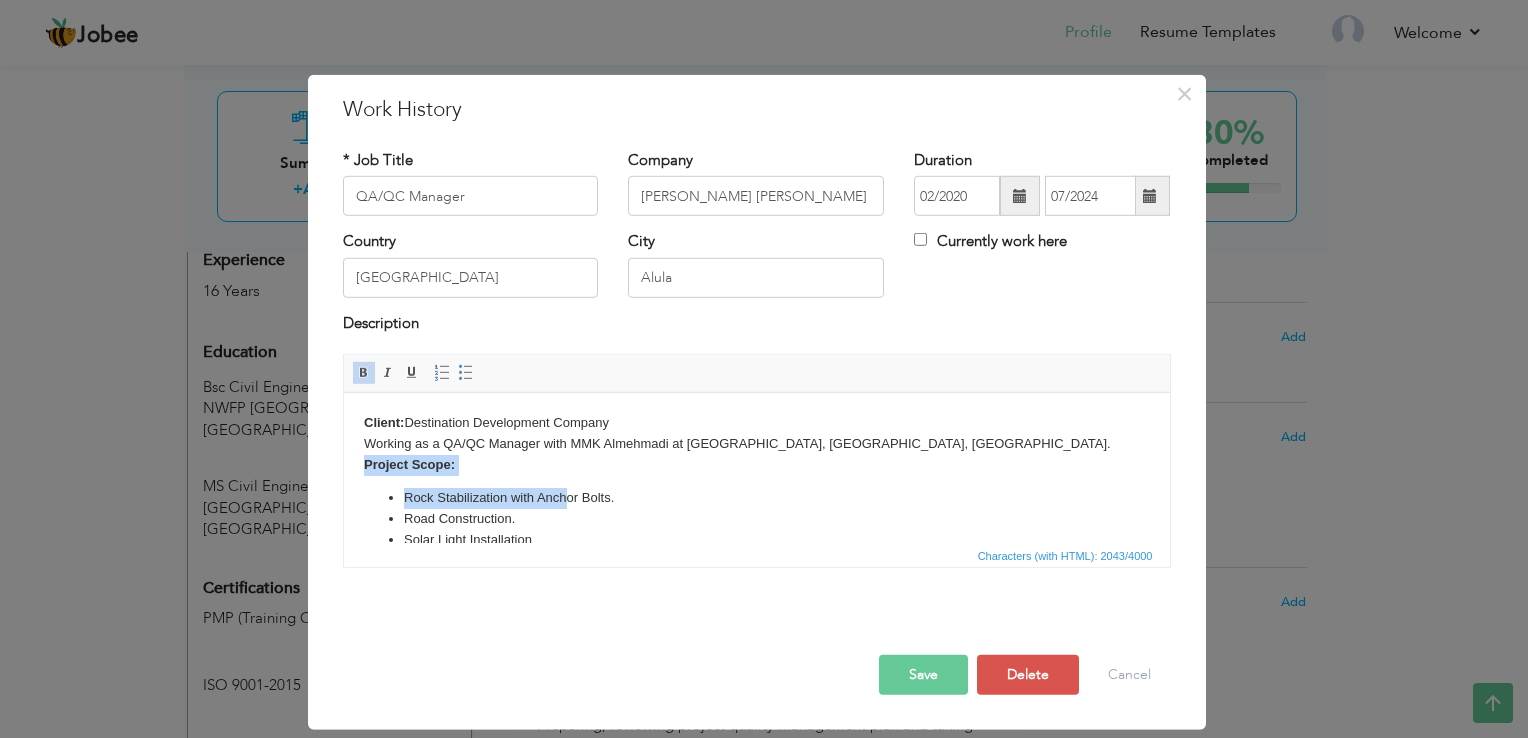 click on "Client:  Destination Development Company Working as a QA/QC Manager with MMK Almehmadi at [GEOGRAPHIC_DATA], [GEOGRAPHIC_DATA], [GEOGRAPHIC_DATA]. Project Scope: Rock Stabilization with Anchor Bolts. Road Construction. Solar Light Installation Bulk Excavation Earth Work including Berm Construction Construction of Labour village Fence Installation Work Major Responsibilities Leading technical Quality team of site Office, prepare and monitor work plans, quality control, project schedules and other activities carried out as per drawing, specification and contract. Preparing, reviewing project quality management plan and taking approval from client. Preparing, reviewing and taking approval for all quality documents like IR, PQD, MAR, MIR, NCR, SOR, MS, and ITP. Inspection of mix designs and trials for getting the final approval of material submittals and Inspection and Supervision of concrete batching plant. Ensure compliance with all relevant quality standards, codes, and regulations." at bounding box center (756, 723) 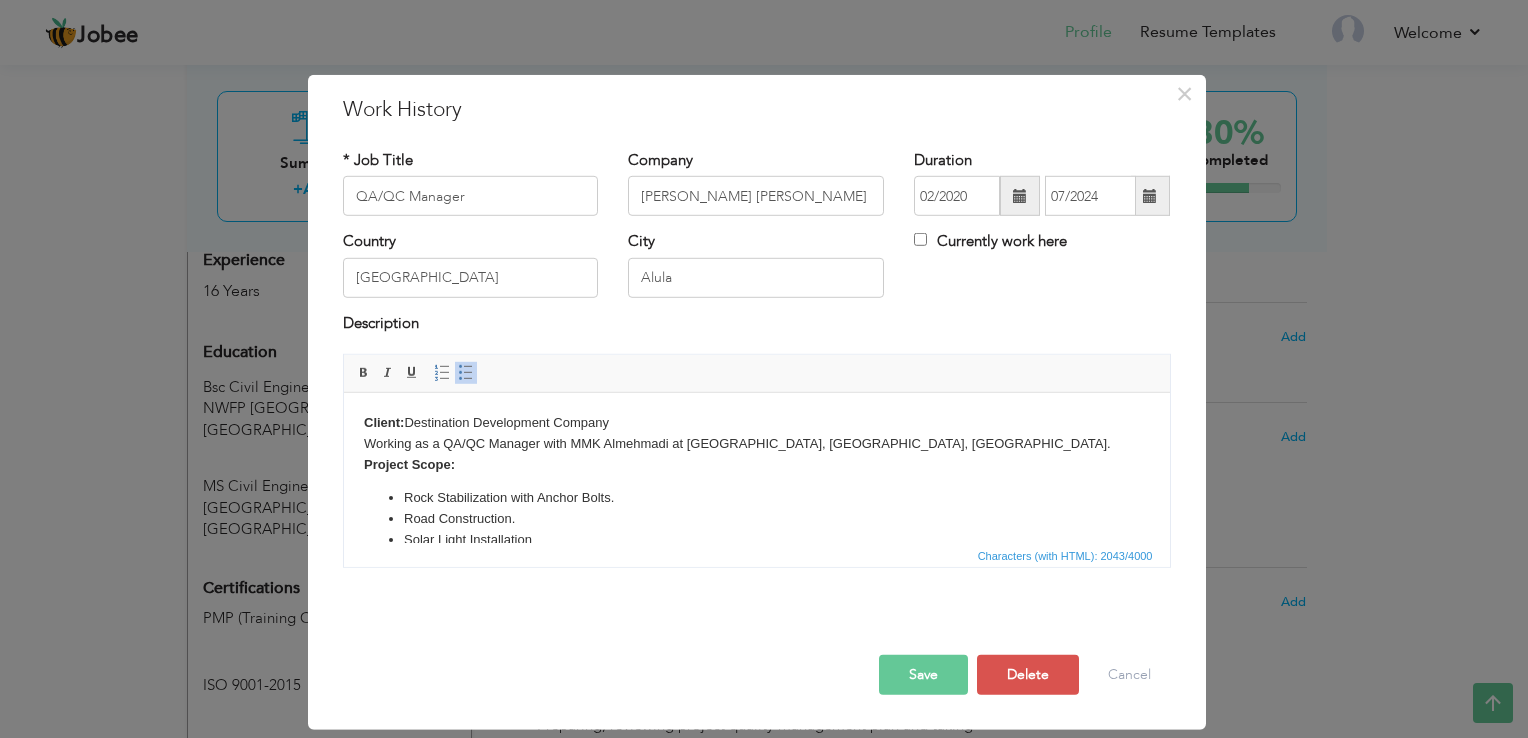 click on "Client:  Destination Development Company Working as a QA/QC Manager with MMK Almehmadi at [GEOGRAPHIC_DATA], [GEOGRAPHIC_DATA], [GEOGRAPHIC_DATA]. Project Scope: Rock Stabilization with Anchor Bolts. Road Construction. Solar Light Installation Bulk Excavation Earth Work including Berm Construction Construction of Labour village Fence Installation Work Major Responsibilities Leading technical Quality team of site Office, prepare and monitor work plans, quality control, project schedules and other activities carried out as per drawing, specification and contract. Preparing, reviewing project quality management plan and taking approval from client. Preparing, reviewing and taking approval for all quality documents like IR, PQD, MAR, MIR, NCR, SOR, MS, and ITP. Inspection of mix designs and trials for getting the final approval of material submittals and Inspection and Supervision of concrete batching plant. Ensure compliance with all relevant quality standards, codes, and regulations." at bounding box center (756, 723) 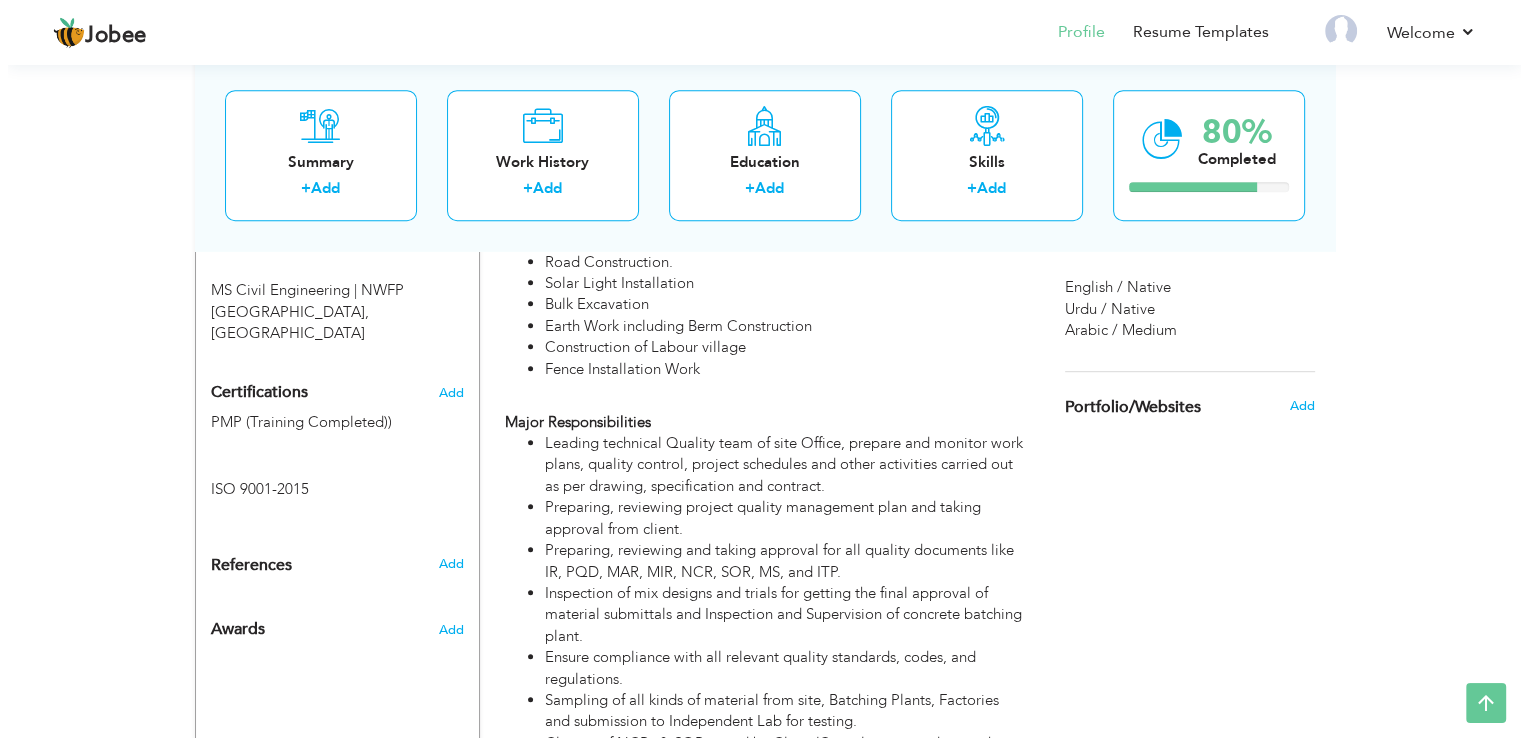scroll, scrollTop: 1007, scrollLeft: 0, axis: vertical 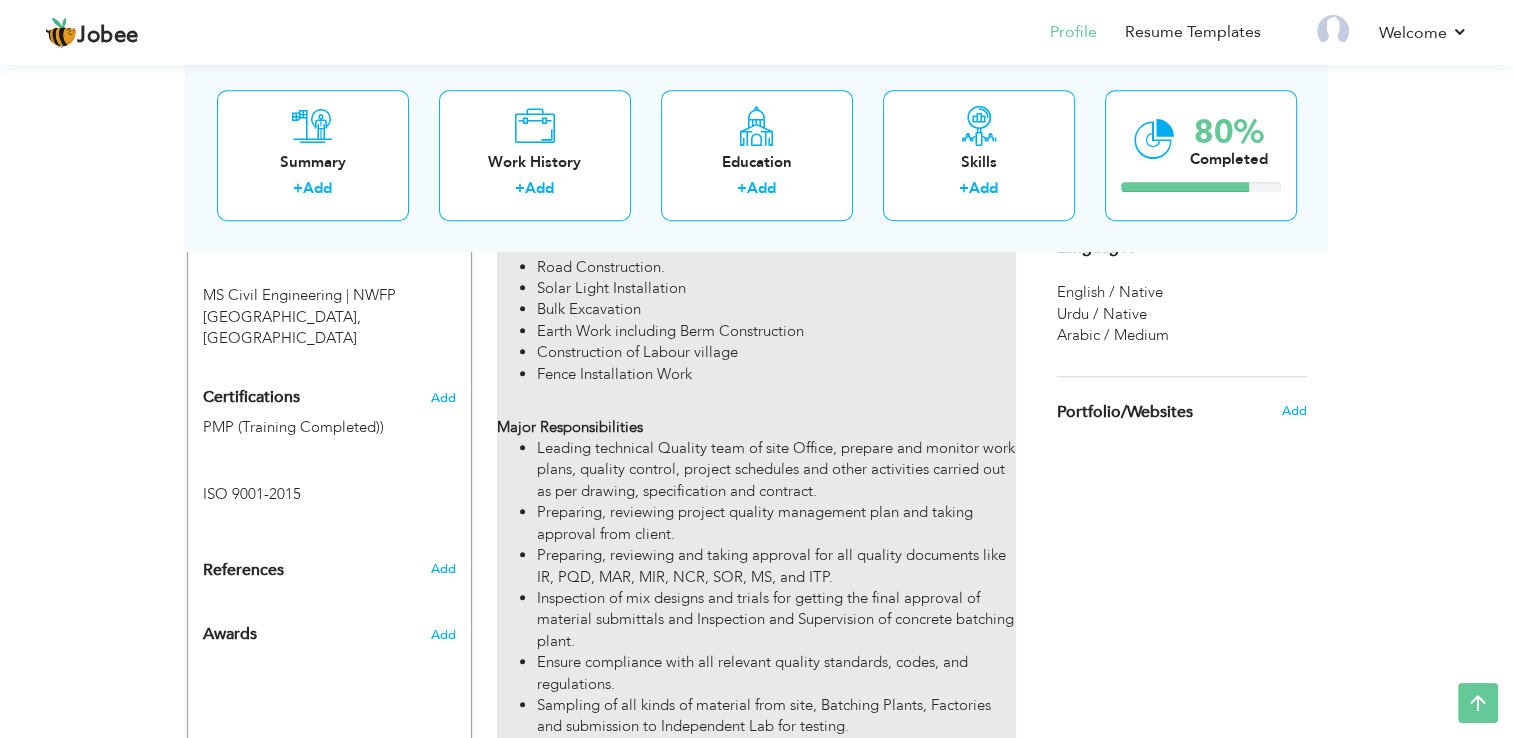 click on "Client:  Destination Development Company
Working as a QA/QC Manager with MMK Almehmadi at [GEOGRAPHIC_DATA], [GEOGRAPHIC_DATA], [GEOGRAPHIC_DATA].
Project Scope:
Rock Stabilization with Anchor Bolts.
Road Construction.
Solar Light Installation
Bulk Excavation
Earth Work including Berm Construction
Construction of Labour village
Fence Installation Work
Major Responsibilities
Leading technical Quality team of site Office, prepare and monitor work plans, quality control, project schedules and other activities carried out as per drawing, specification and contract.
Preparing, reviewing project quality management plan and taking approval from client.
Preparing, reviewing and taking approval for all quality documents like IR, PQD, MAR, MIR, NCR, SOR, MS, and ITP.
Inspection of mix designs and trials for getting the final approval of material submittals and Inspection and Supervision of concrete batching plant.
Attend client quality management meetings regularly" at bounding box center [756, 583] 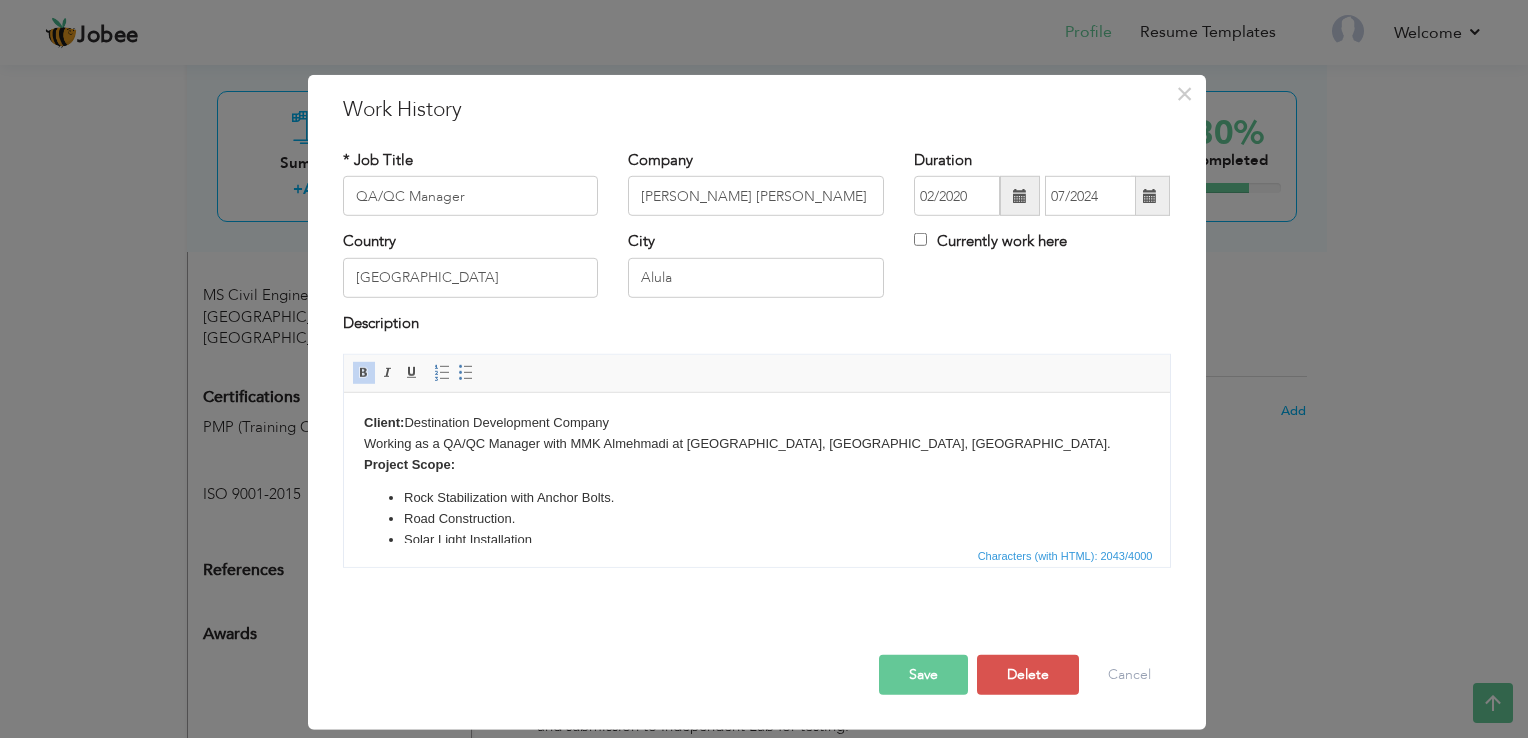 click on "Rock Stabilization with Anchor Bolts." at bounding box center (756, 498) 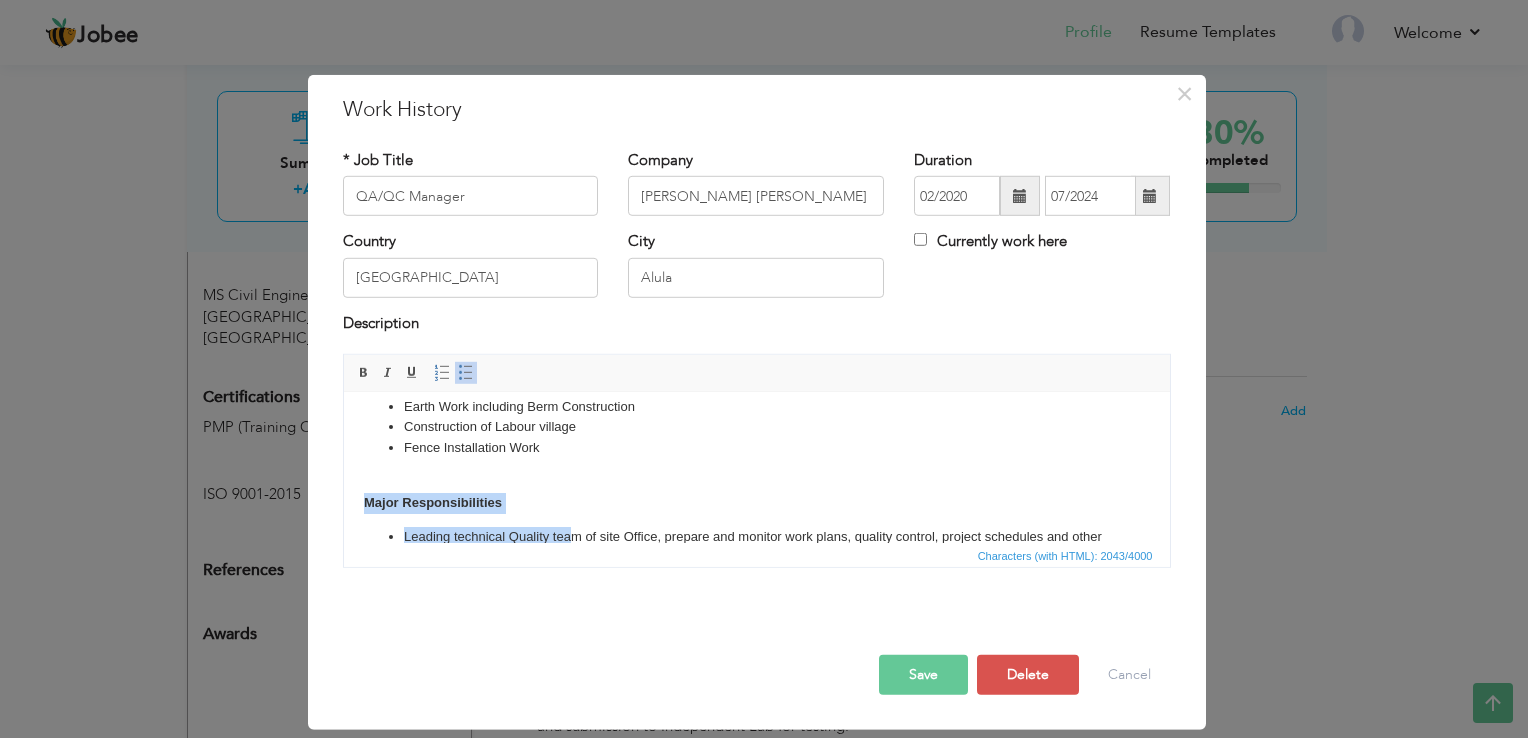 scroll, scrollTop: 511, scrollLeft: 0, axis: vertical 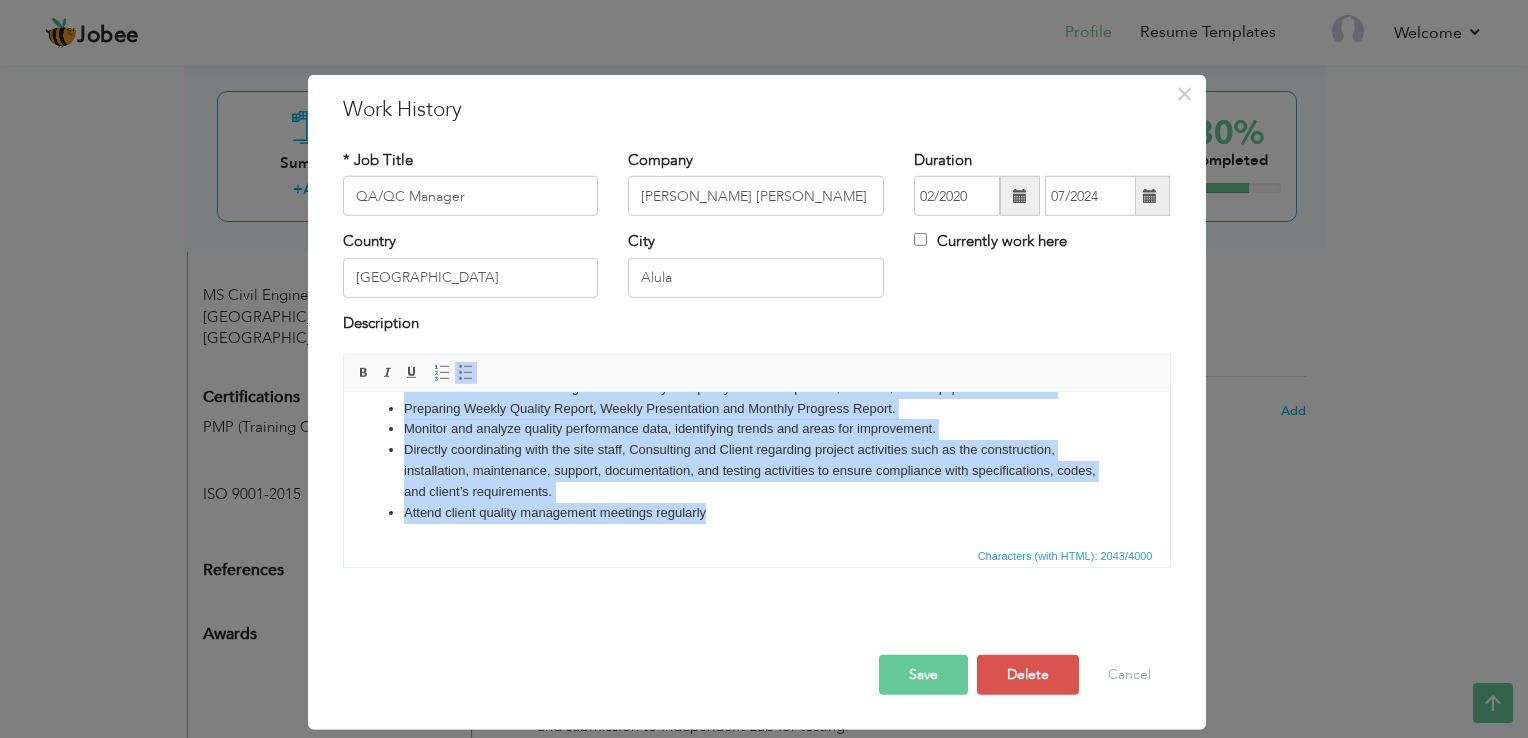 drag, startPoint x: 365, startPoint y: 502, endPoint x: 1259, endPoint y: 991, distance: 1018.99805 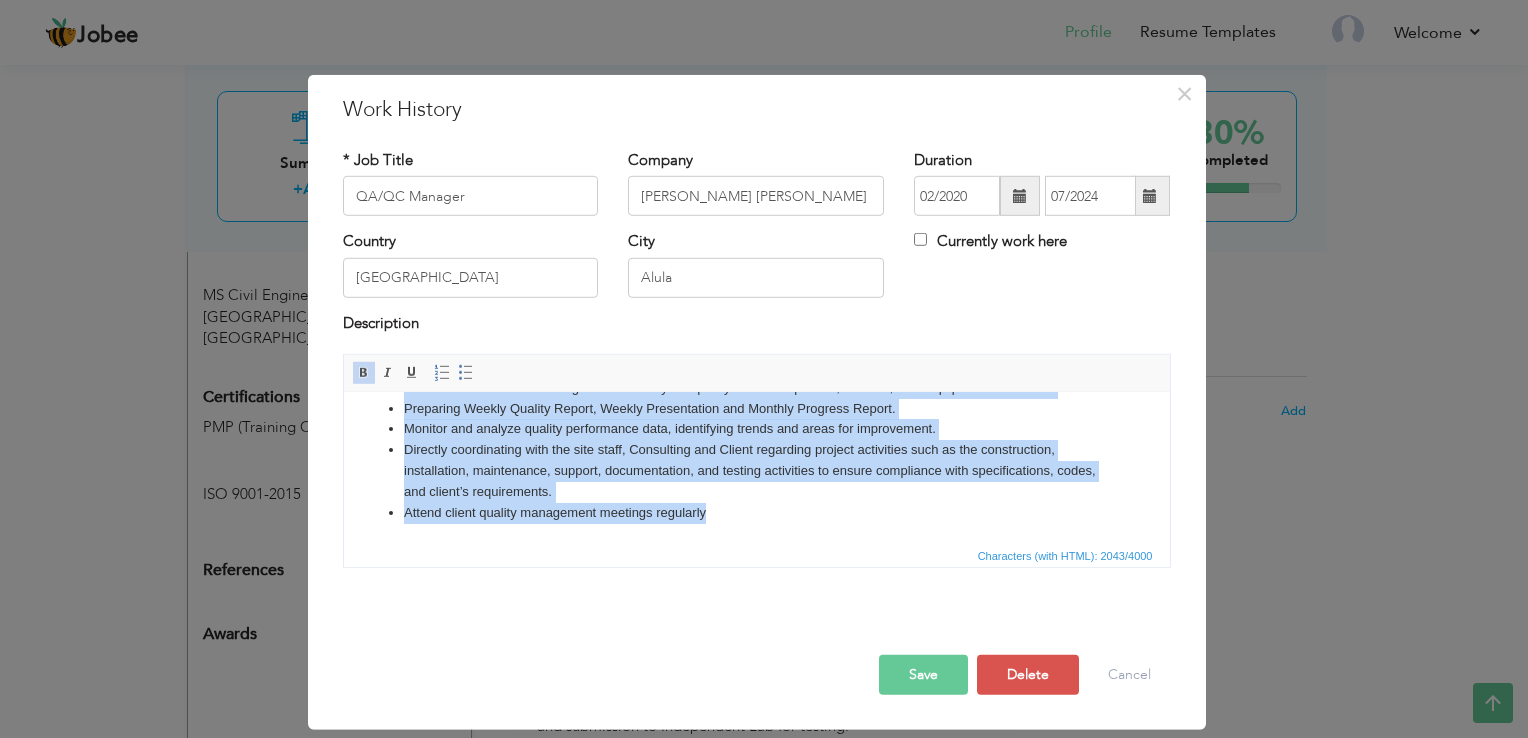 type 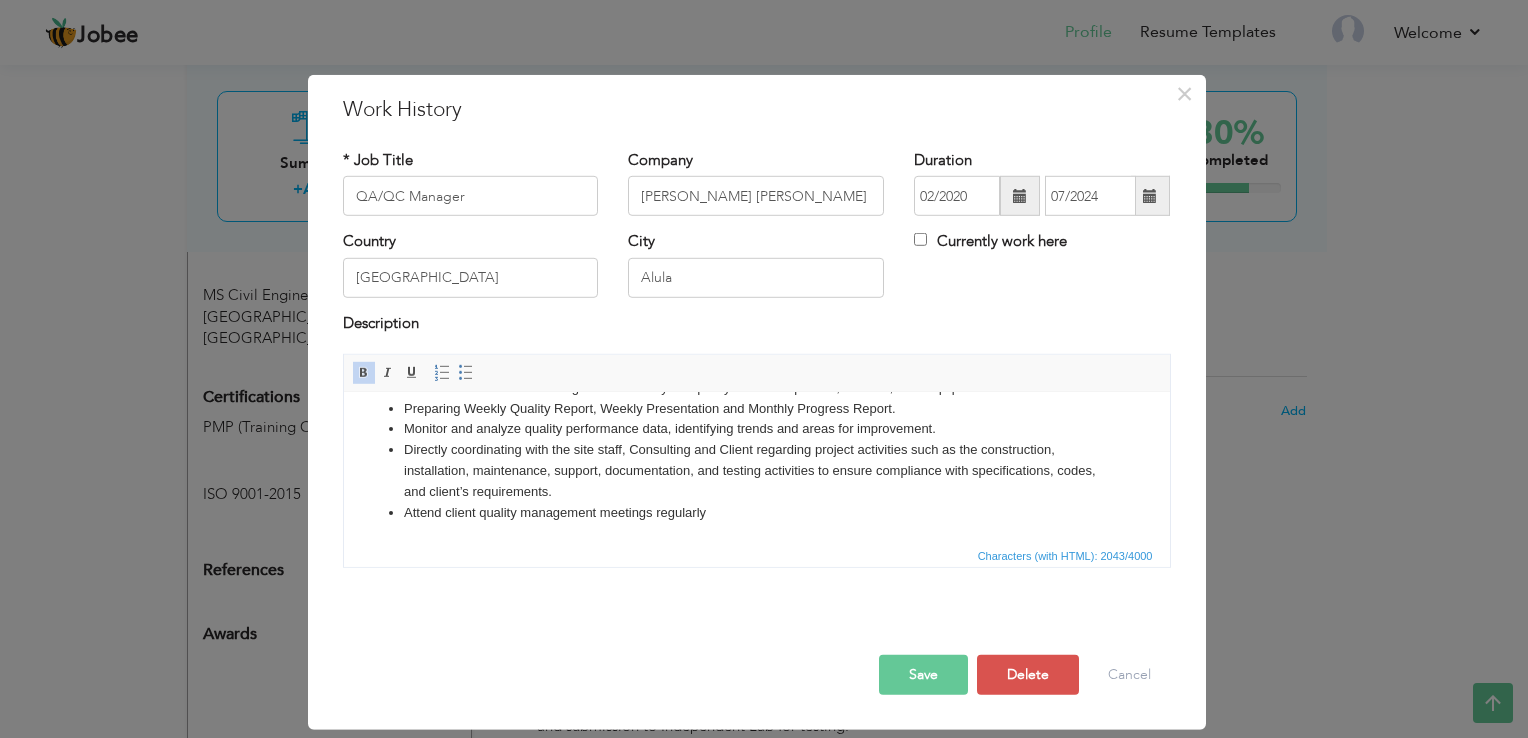 scroll, scrollTop: 165, scrollLeft: 0, axis: vertical 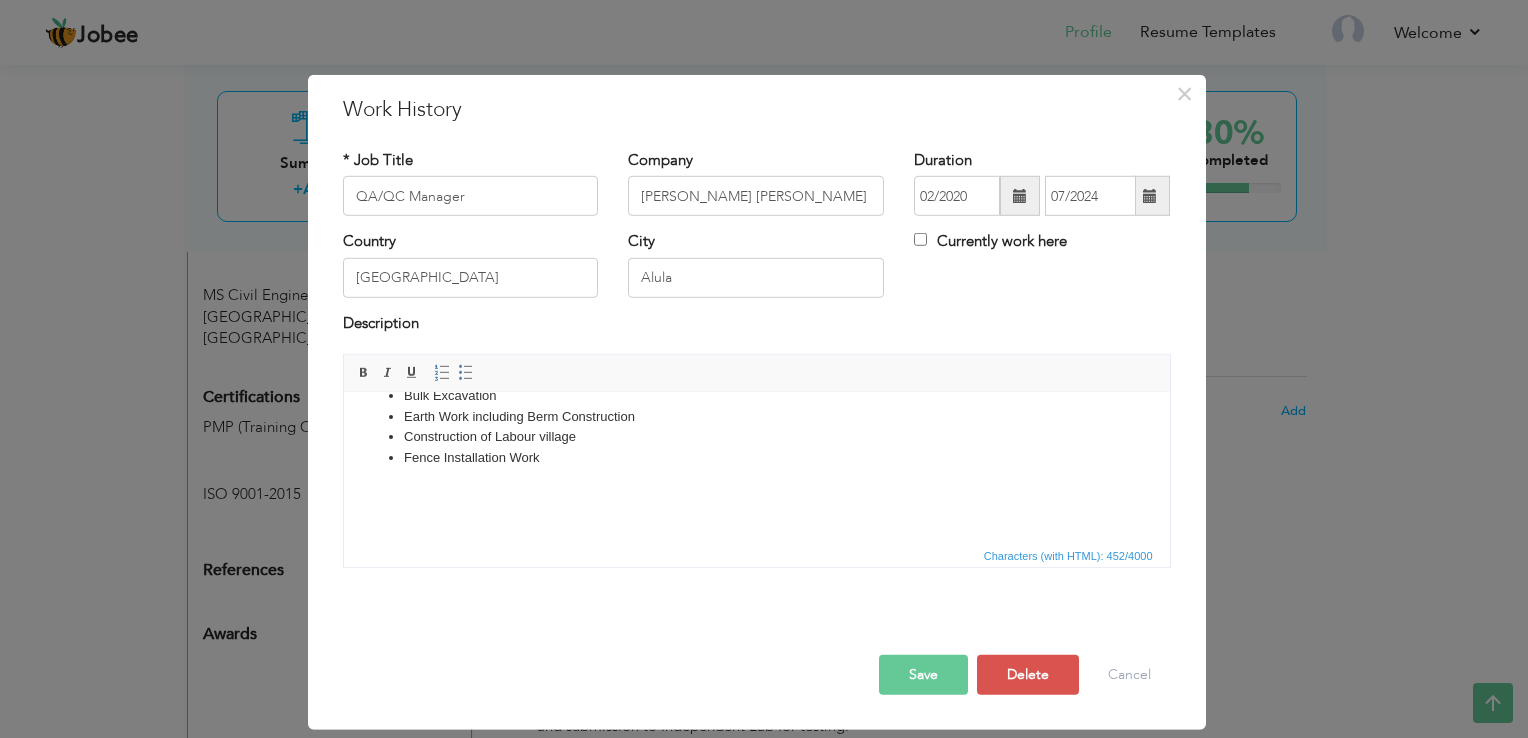 click on "Save" at bounding box center [923, 675] 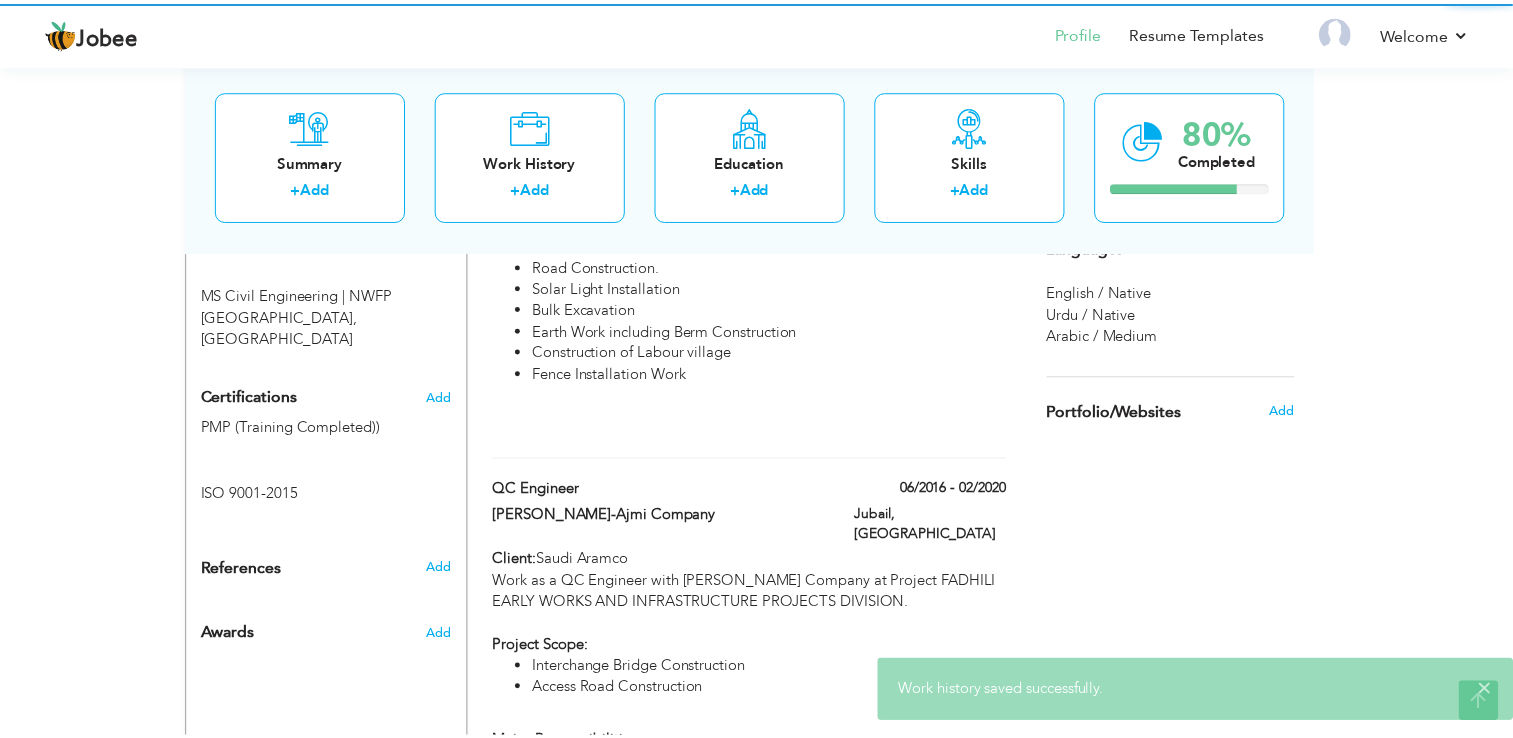 scroll, scrollTop: 0, scrollLeft: 0, axis: both 